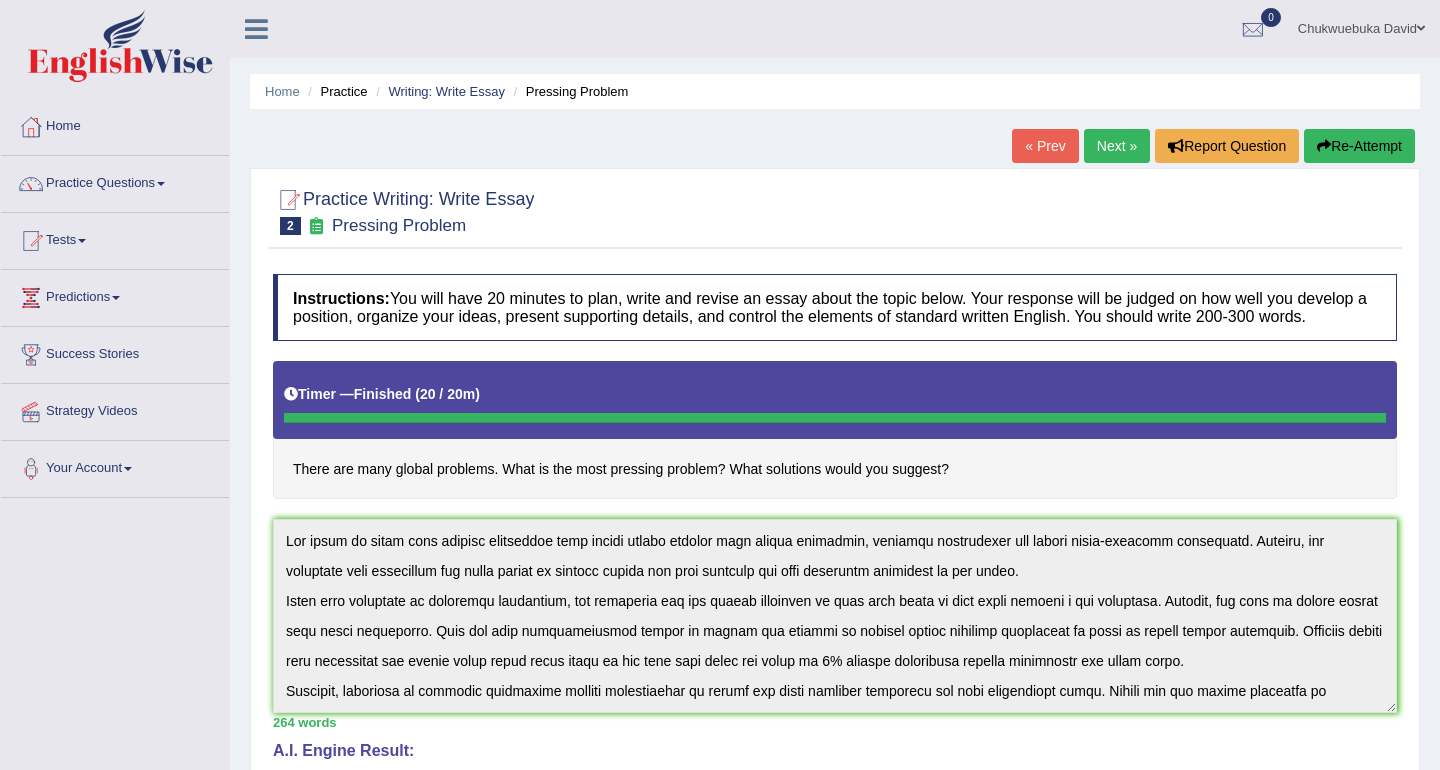scroll, scrollTop: 612, scrollLeft: 0, axis: vertical 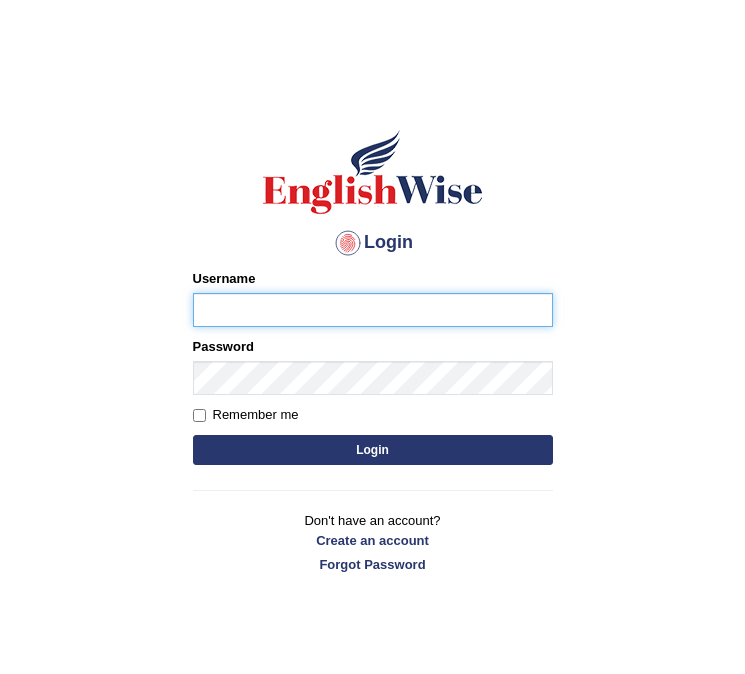 click on "Username" at bounding box center [373, 310] 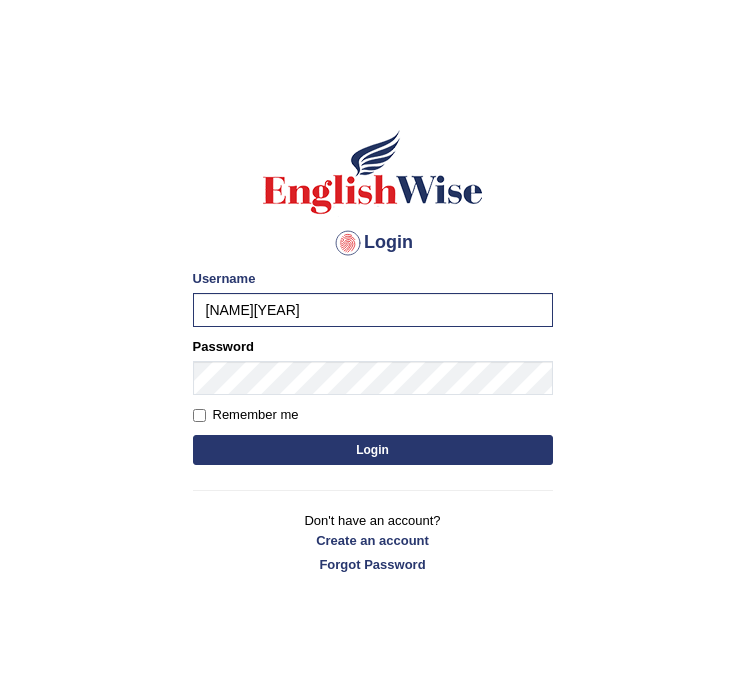 click on "Login" at bounding box center [373, 450] 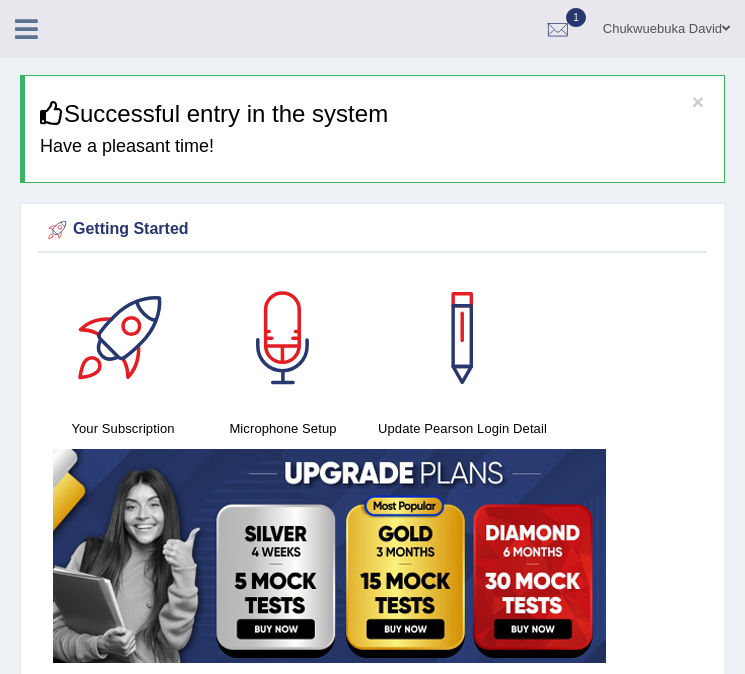 scroll, scrollTop: 0, scrollLeft: 0, axis: both 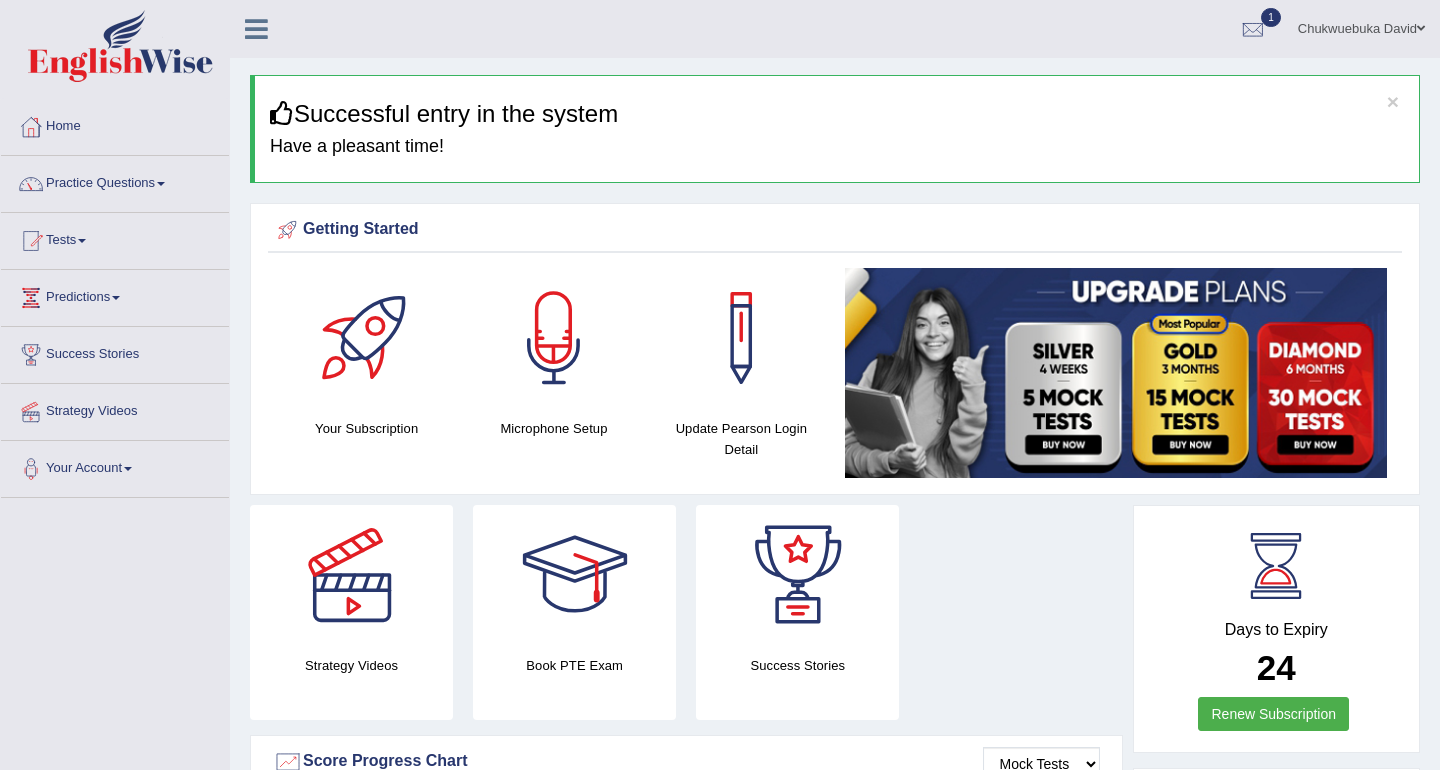 click on "Practice Questions" at bounding box center [115, 181] 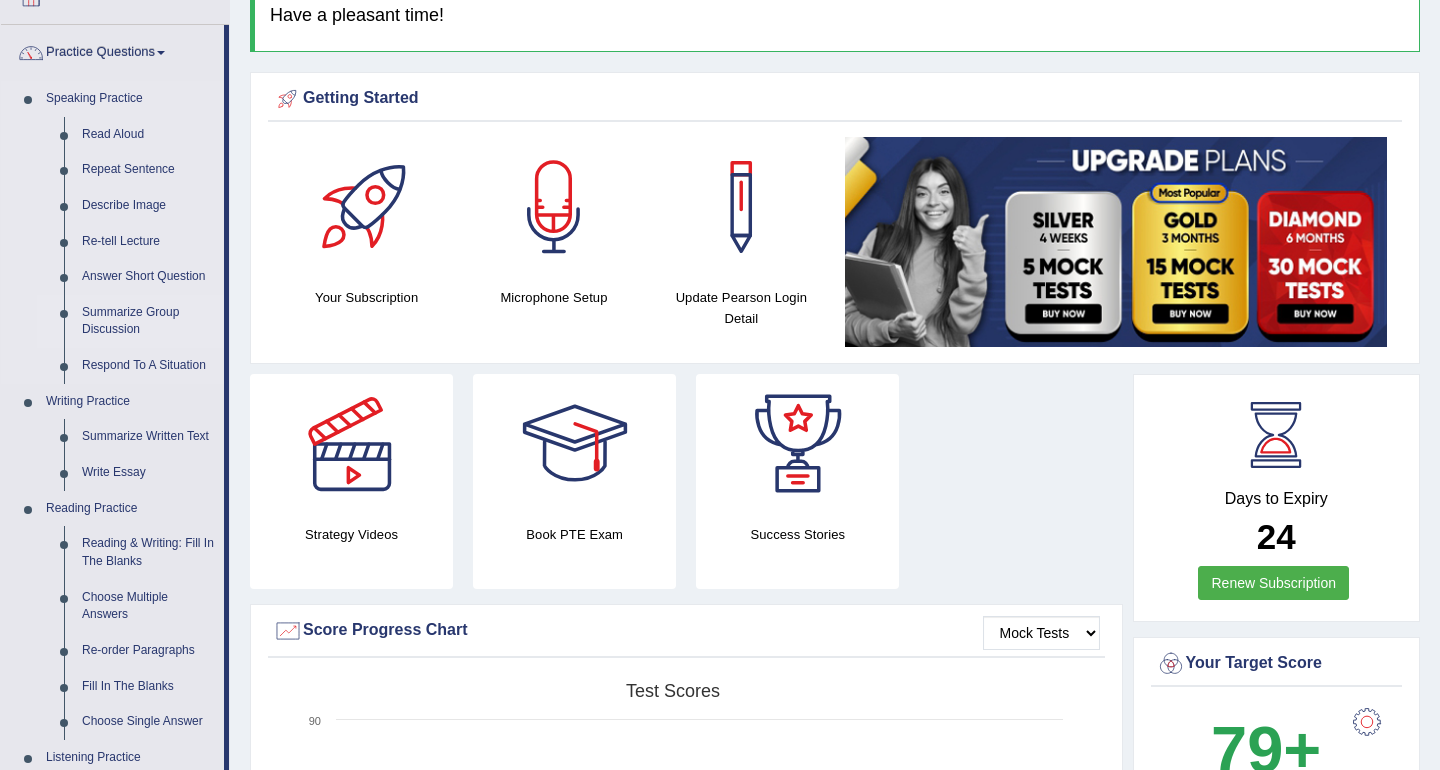 scroll, scrollTop: 144, scrollLeft: 0, axis: vertical 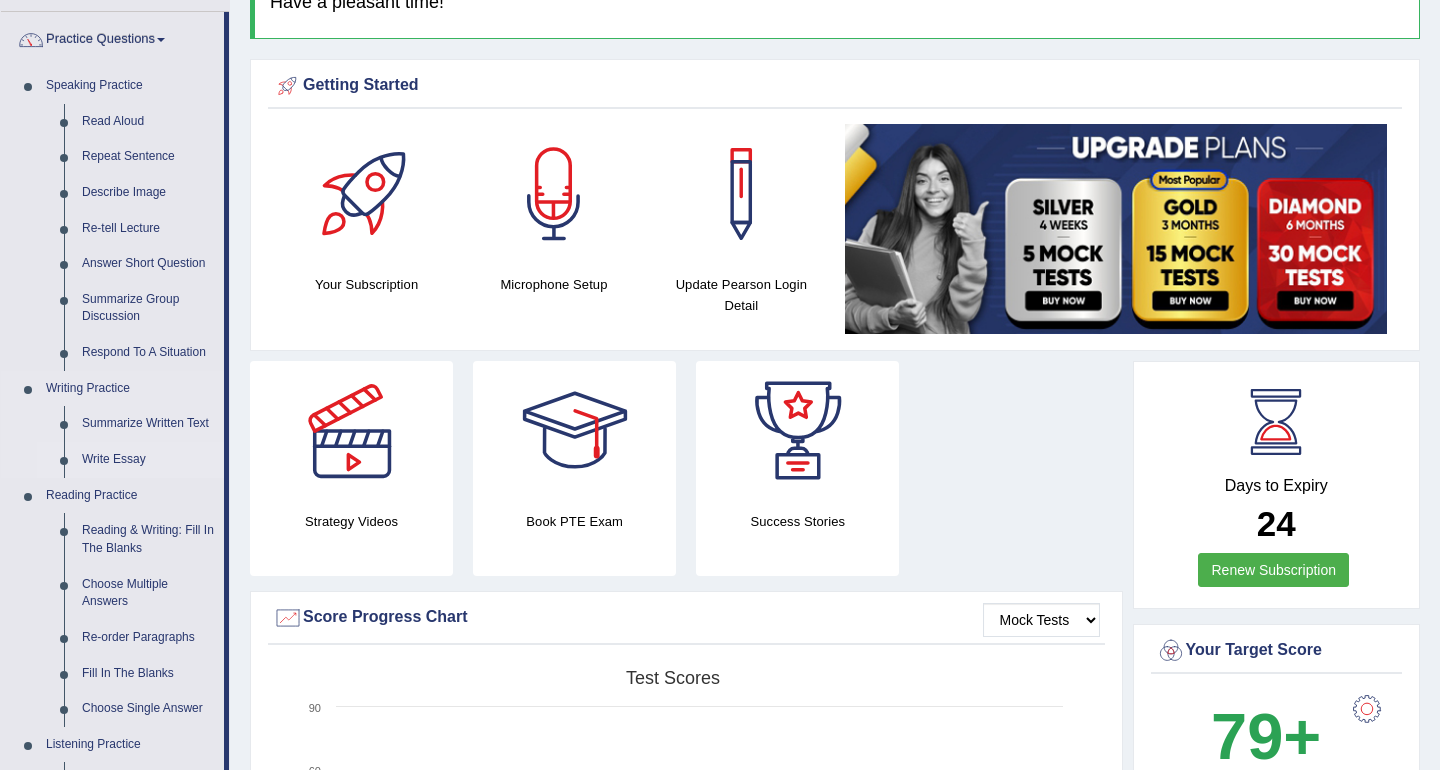 click on "Write Essay" at bounding box center (148, 460) 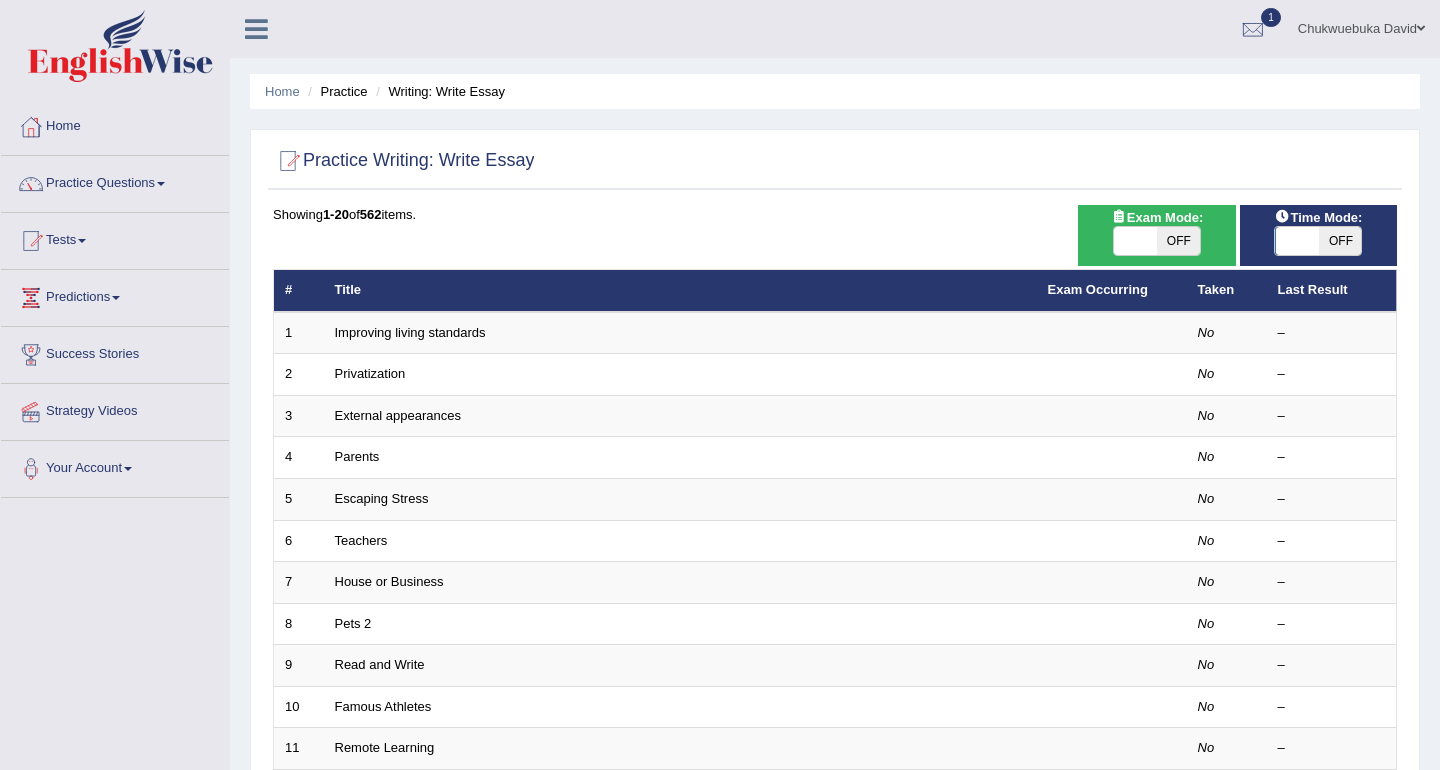 scroll, scrollTop: 0, scrollLeft: 0, axis: both 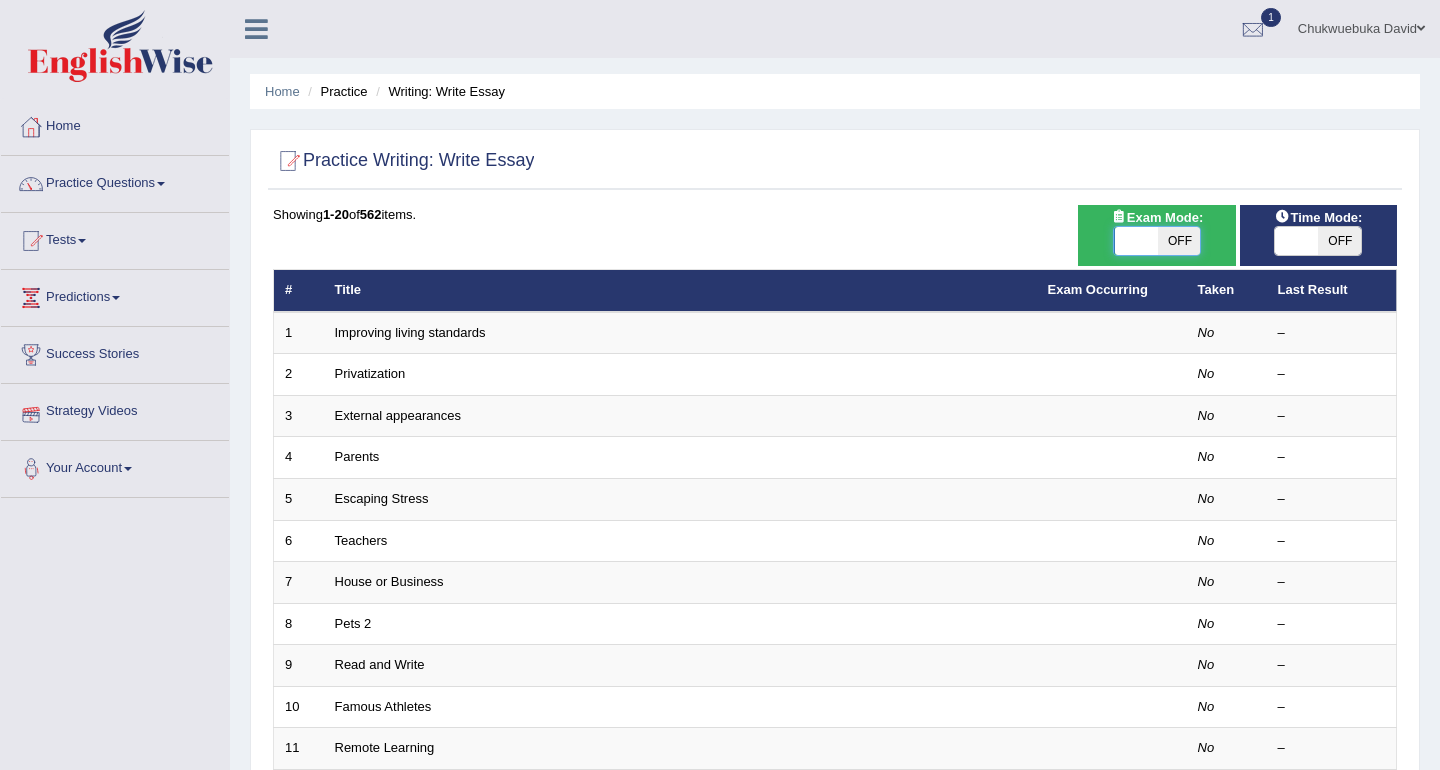 click at bounding box center (1136, 241) 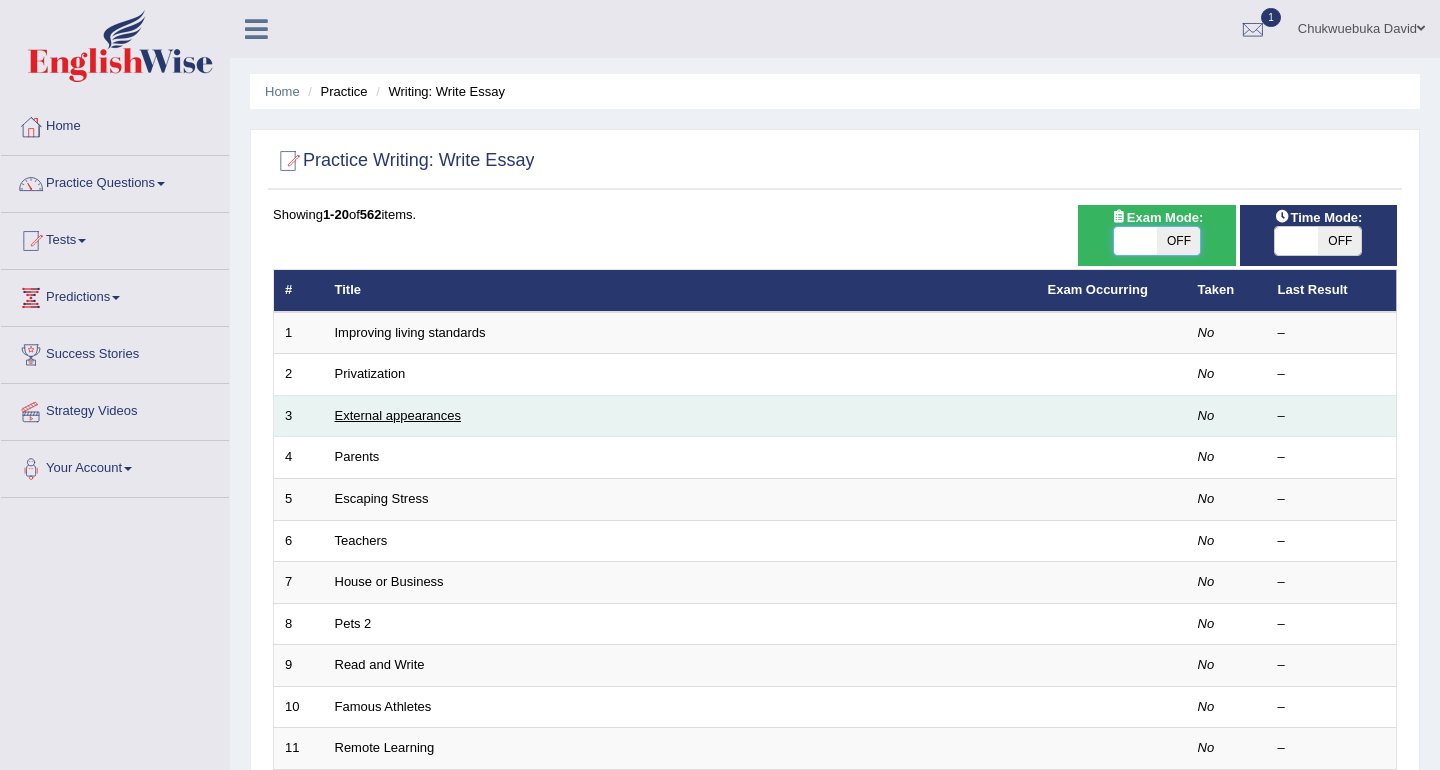 click on "External appearances" at bounding box center [398, 415] 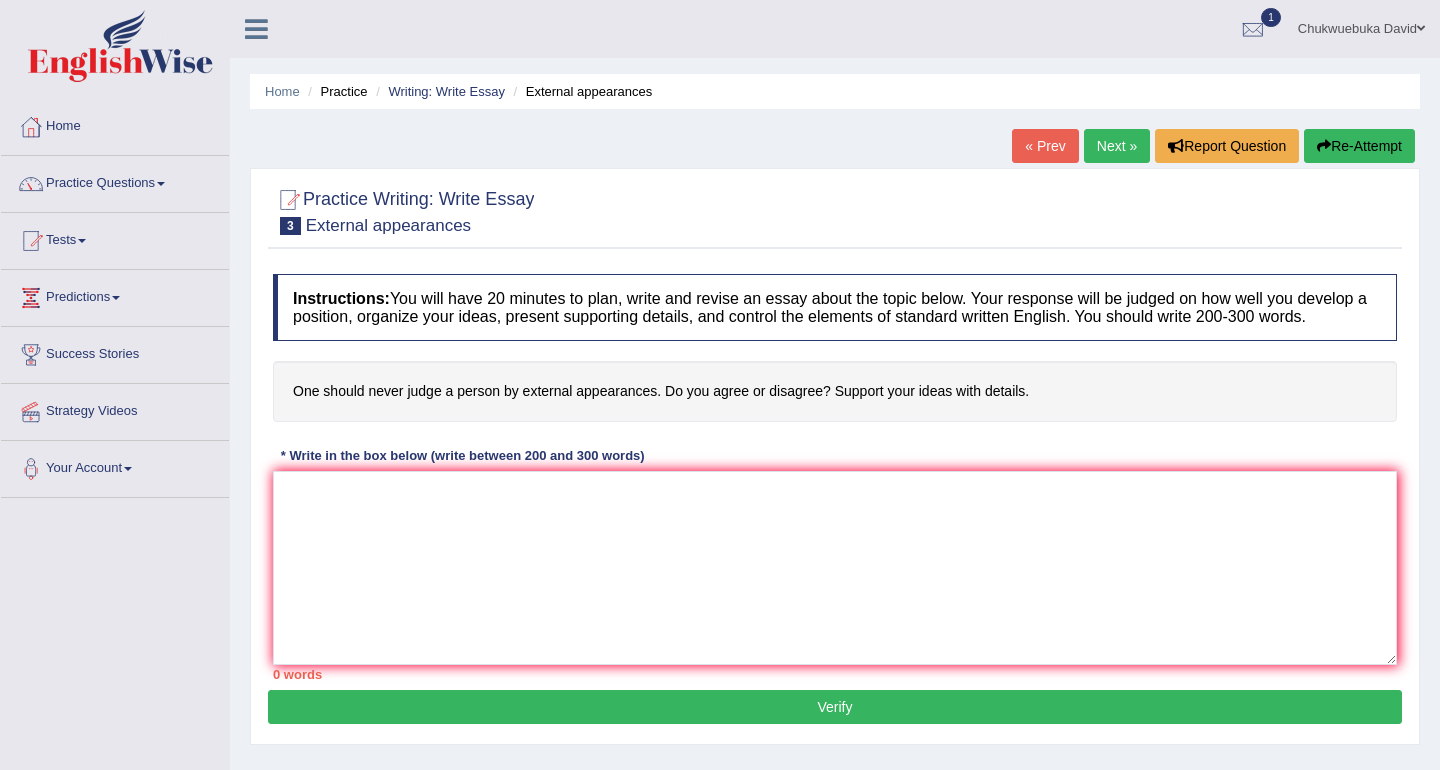 scroll, scrollTop: 0, scrollLeft: 0, axis: both 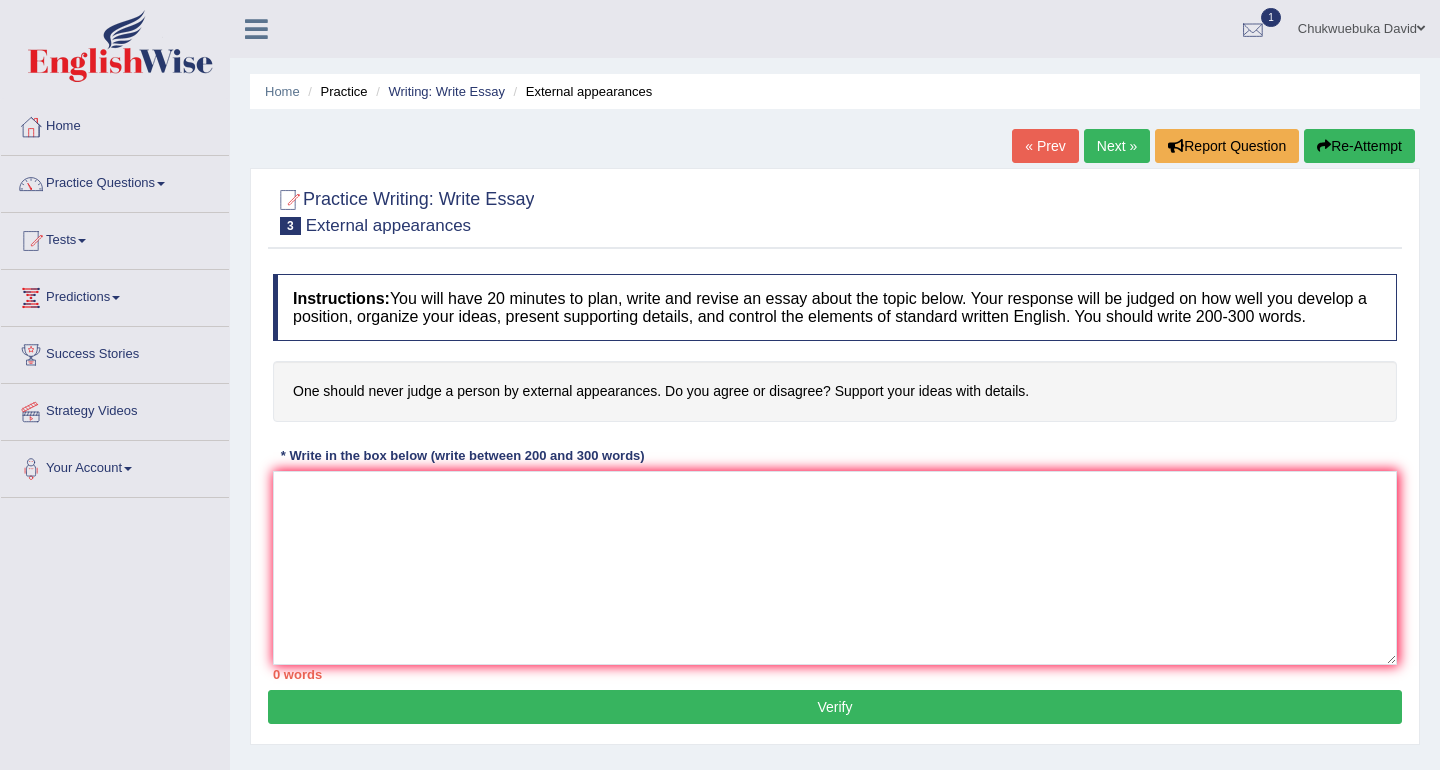 click at bounding box center [1253, 30] 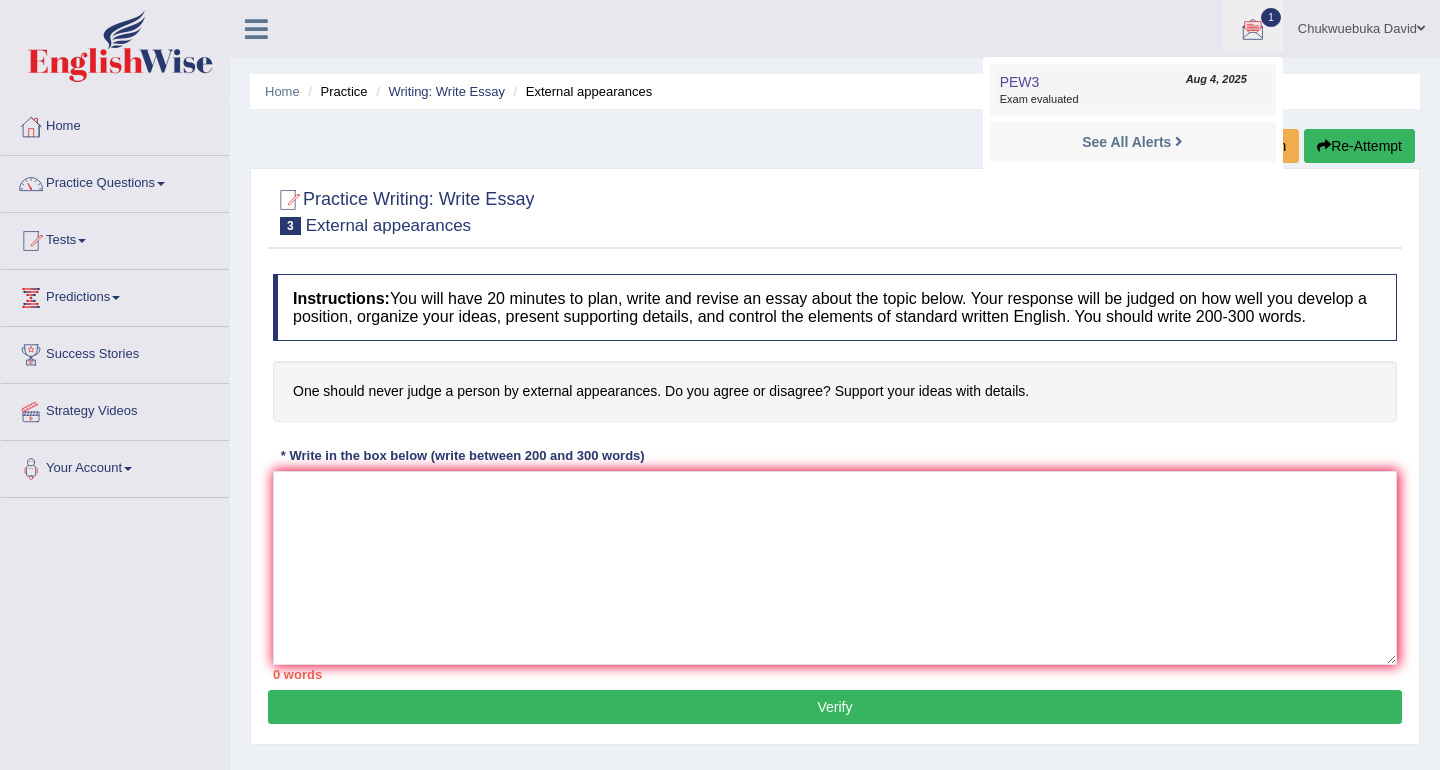click on "Exam evaluated" at bounding box center [1133, 100] 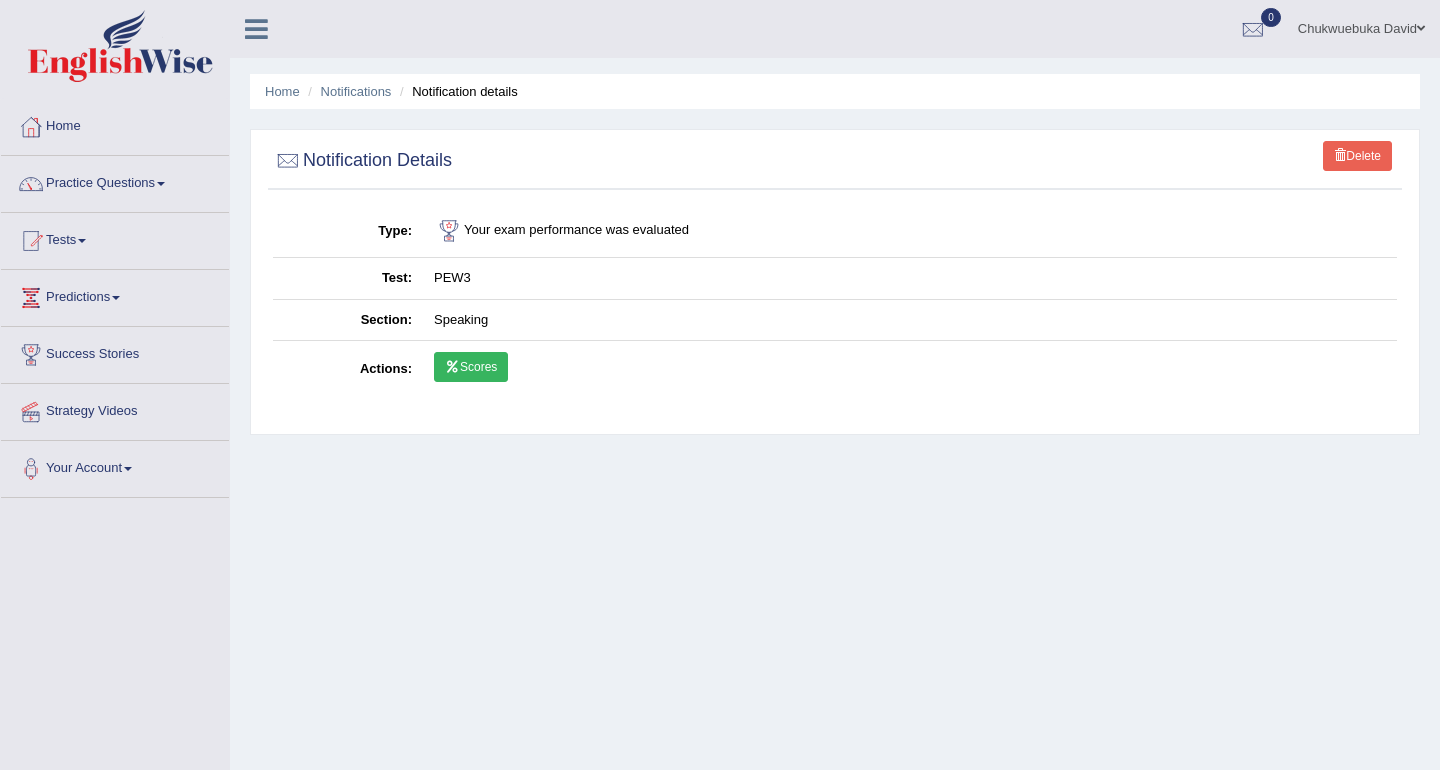 scroll, scrollTop: 0, scrollLeft: 0, axis: both 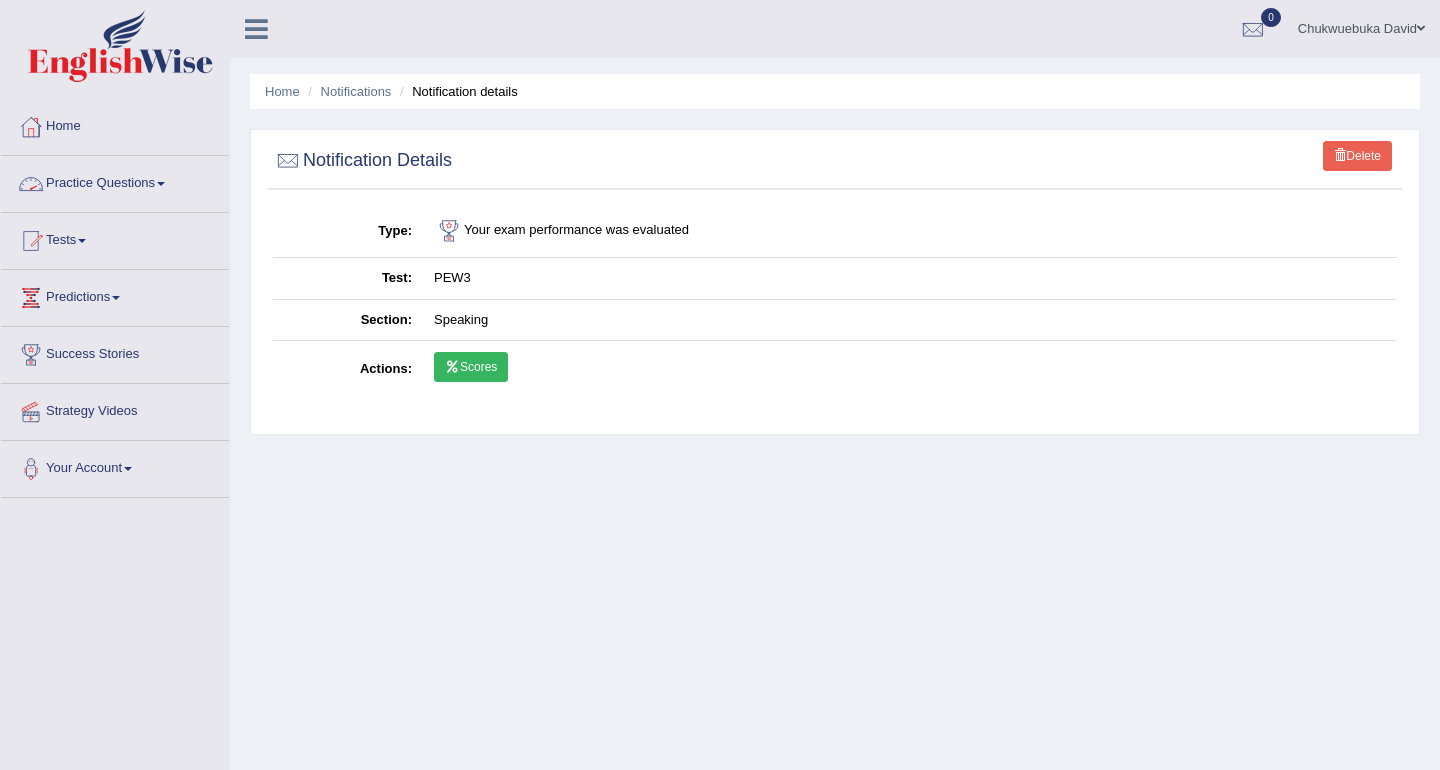 click on "Practice Questions" at bounding box center (115, 181) 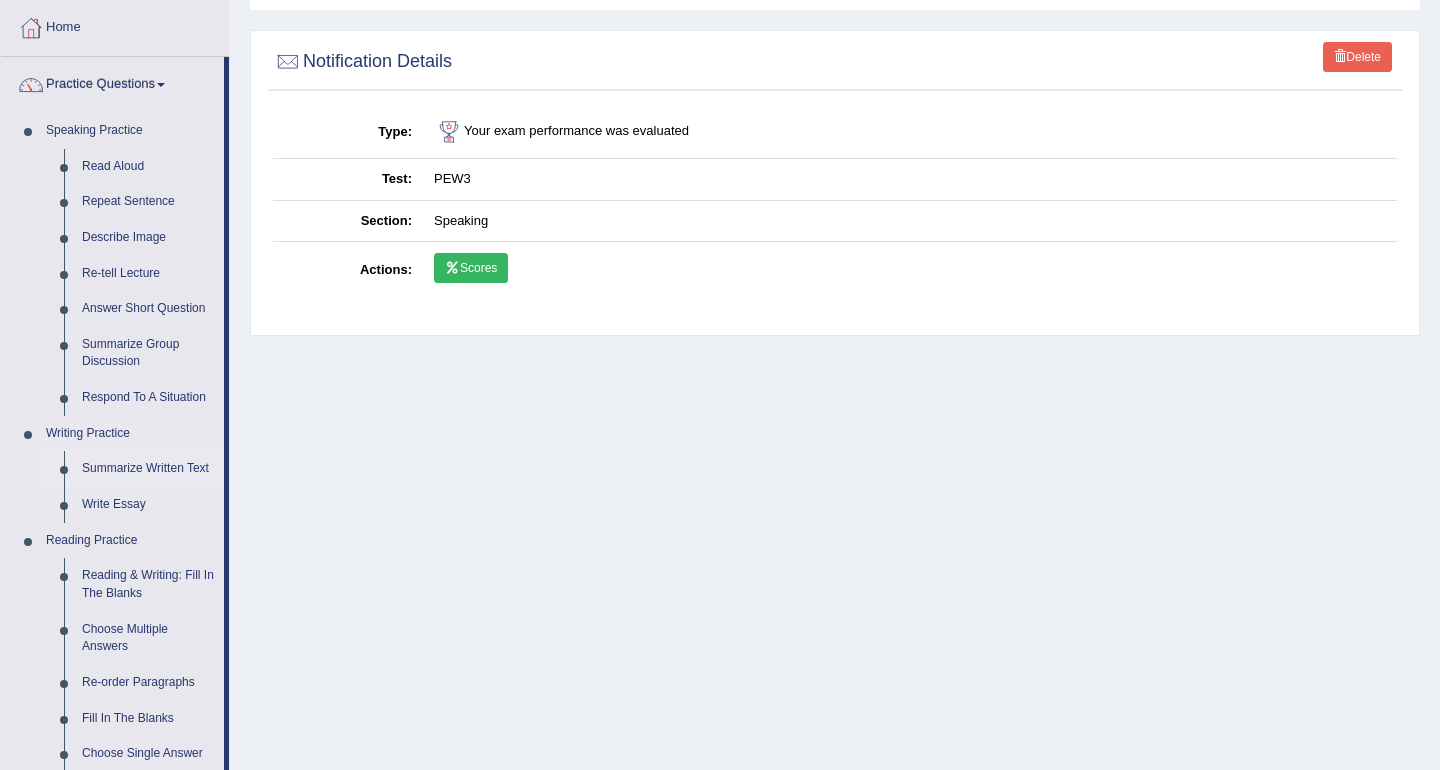 scroll, scrollTop: 115, scrollLeft: 0, axis: vertical 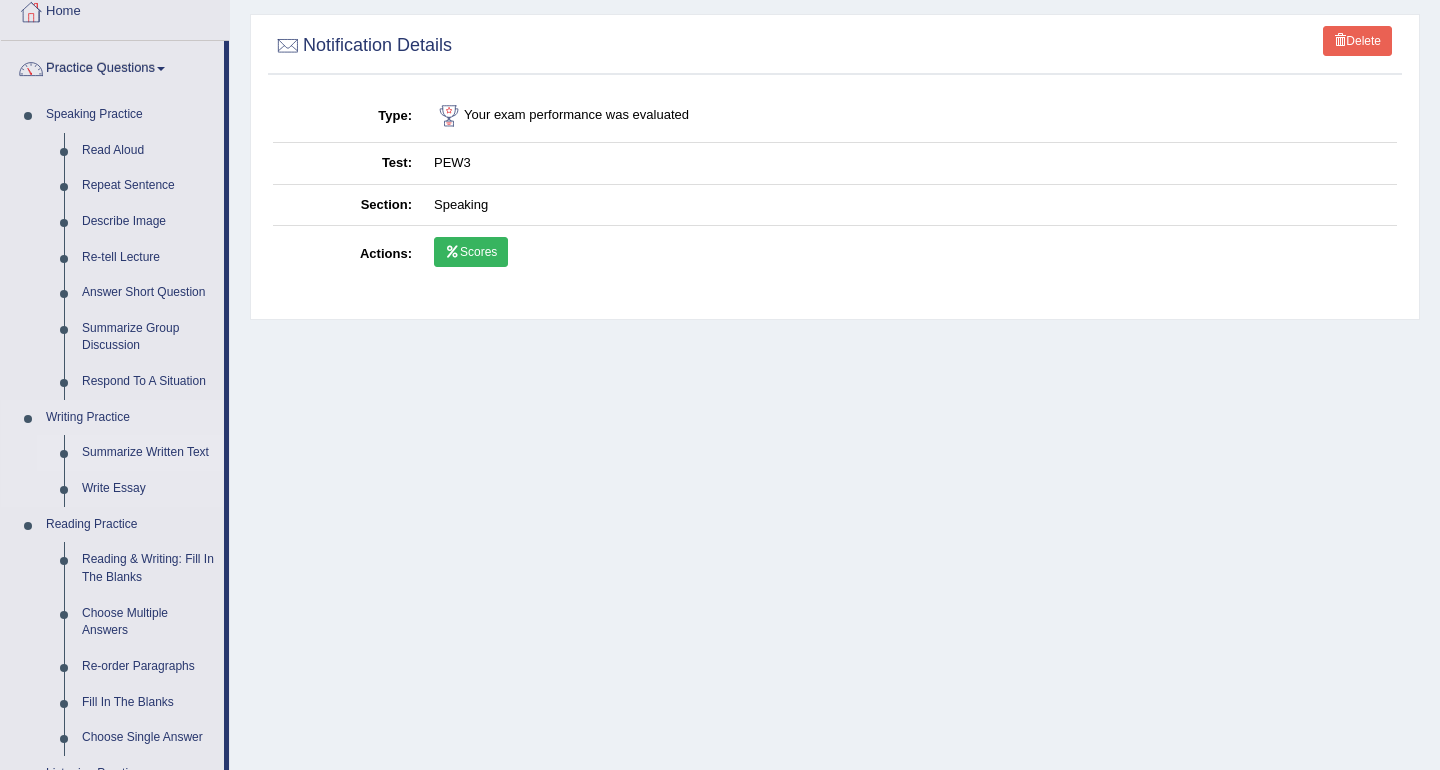 click on "Summarize Written Text" at bounding box center (148, 453) 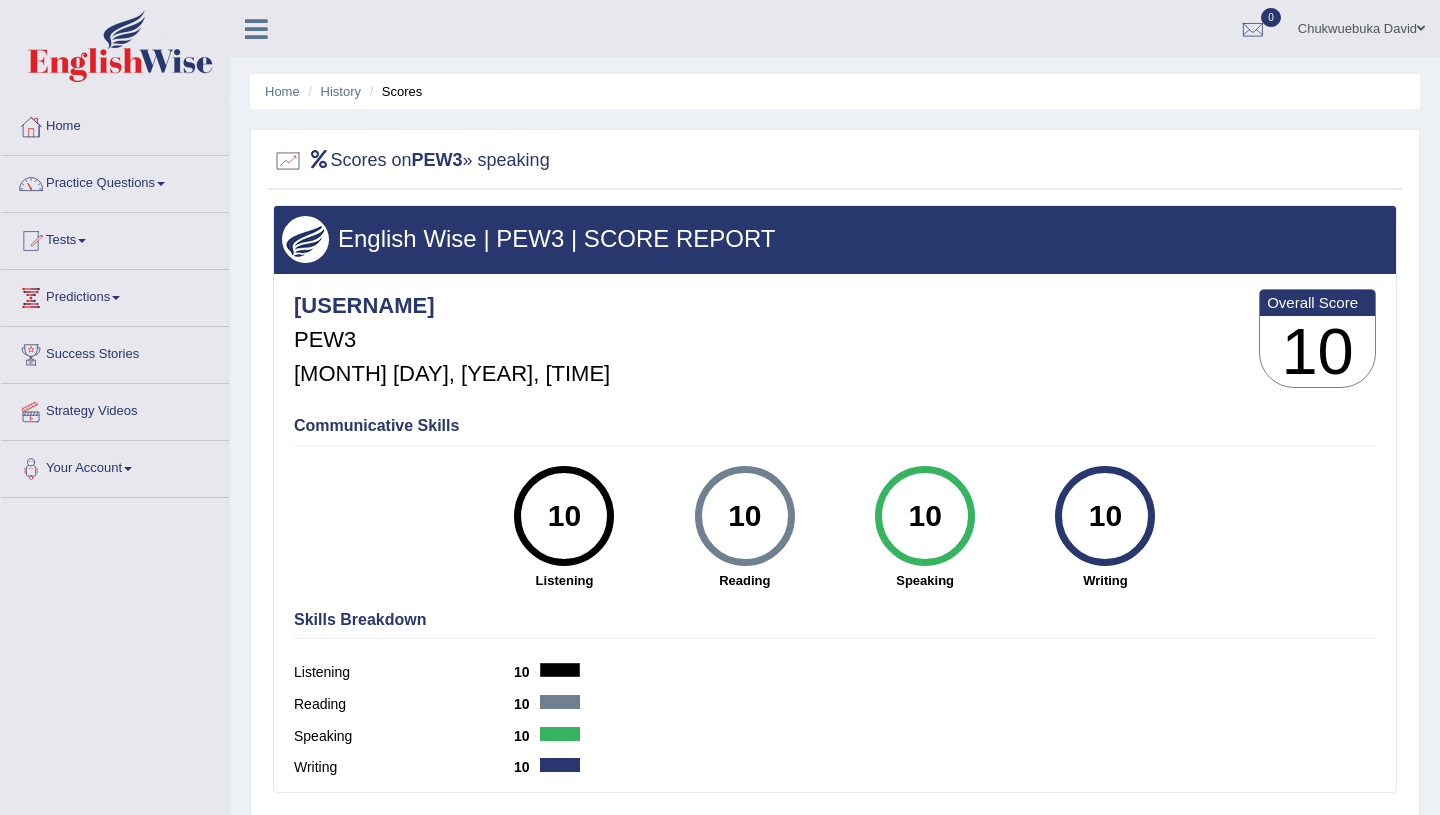 scroll, scrollTop: 0, scrollLeft: 0, axis: both 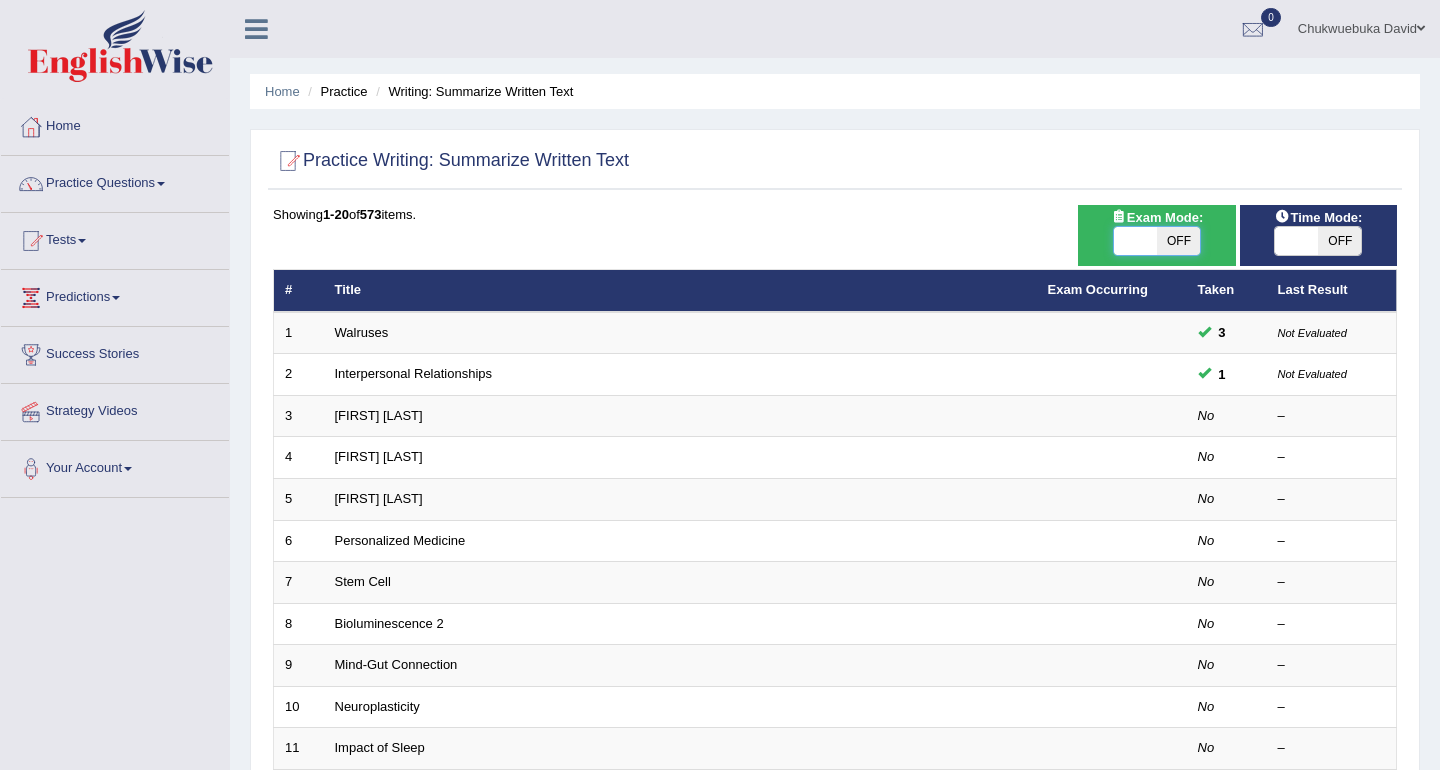 click at bounding box center (1135, 241) 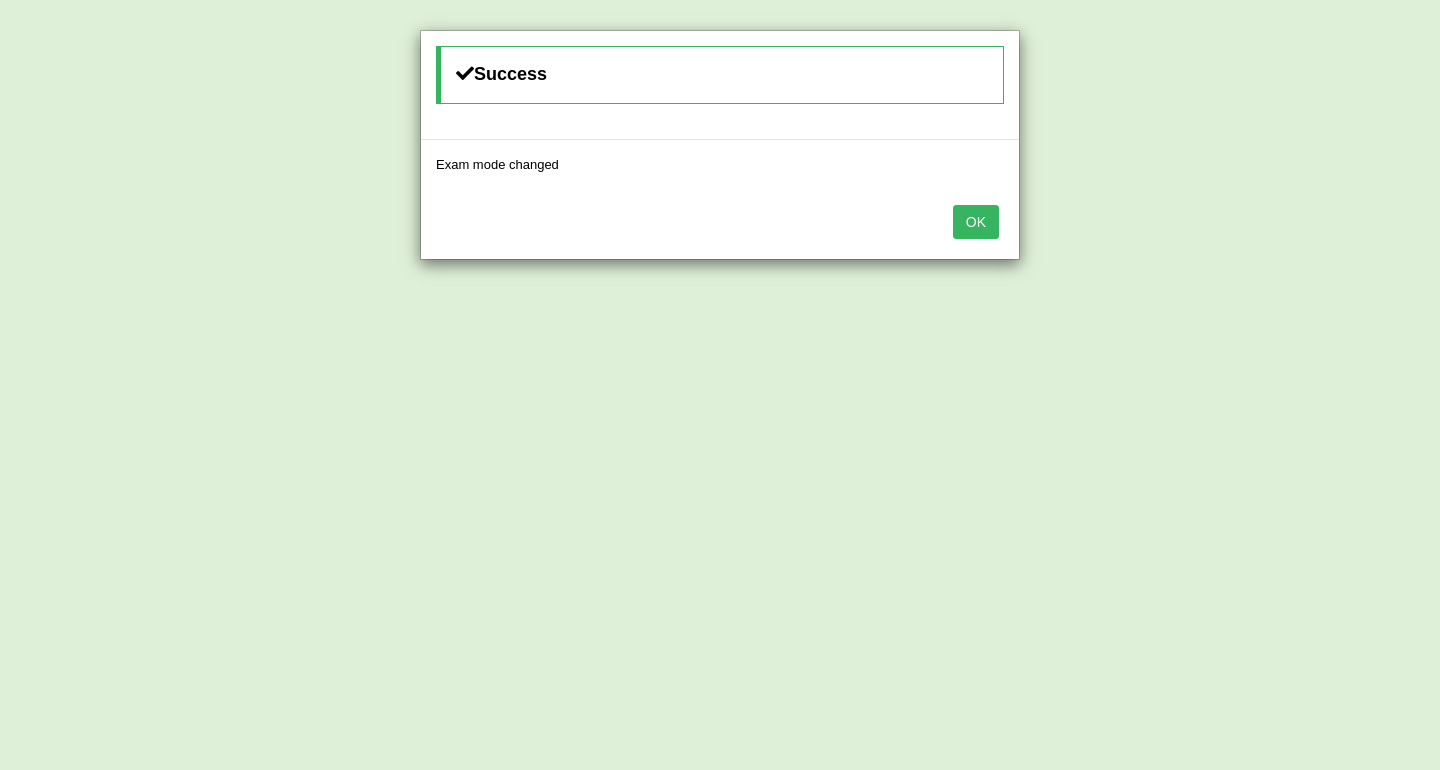 click on "OK" at bounding box center [976, 222] 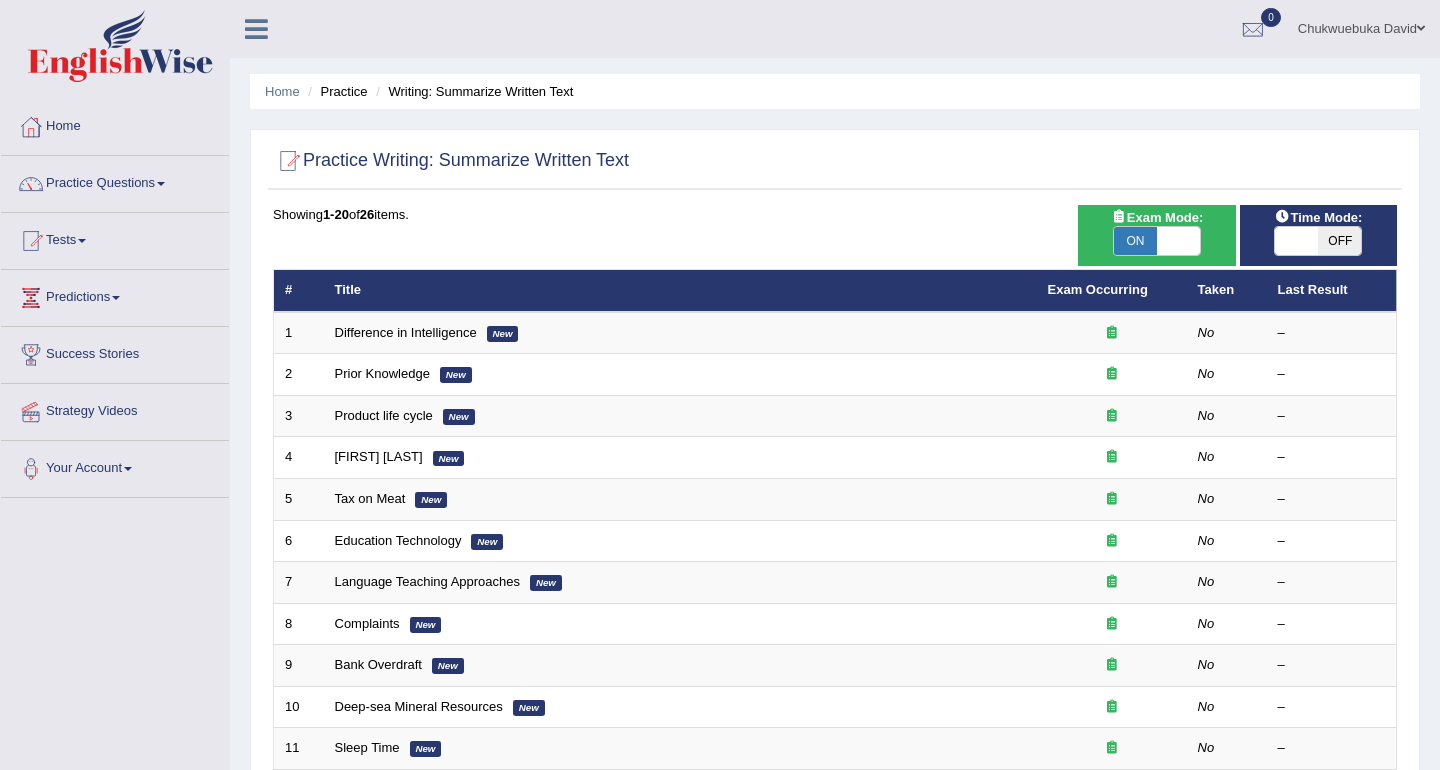 scroll, scrollTop: 0, scrollLeft: 0, axis: both 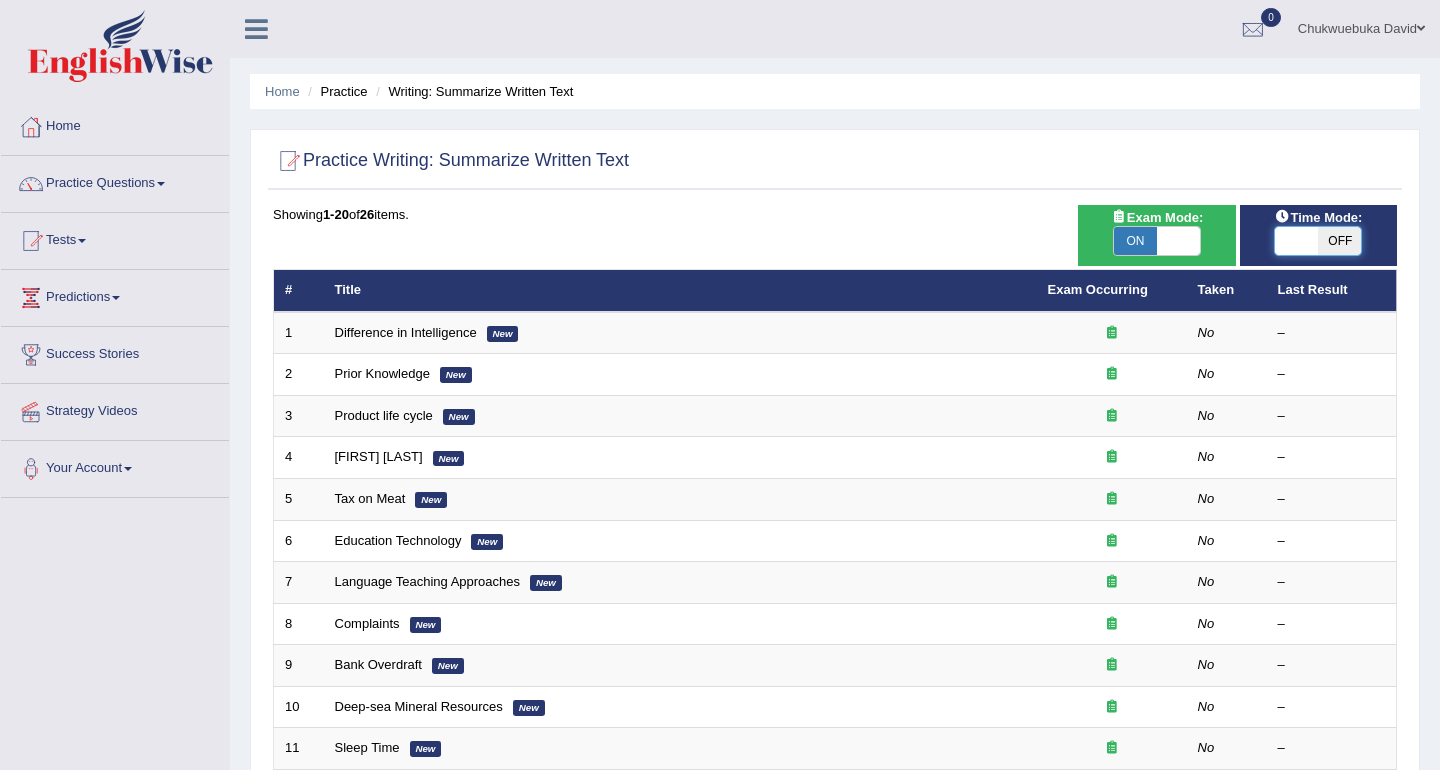 click at bounding box center (1297, 241) 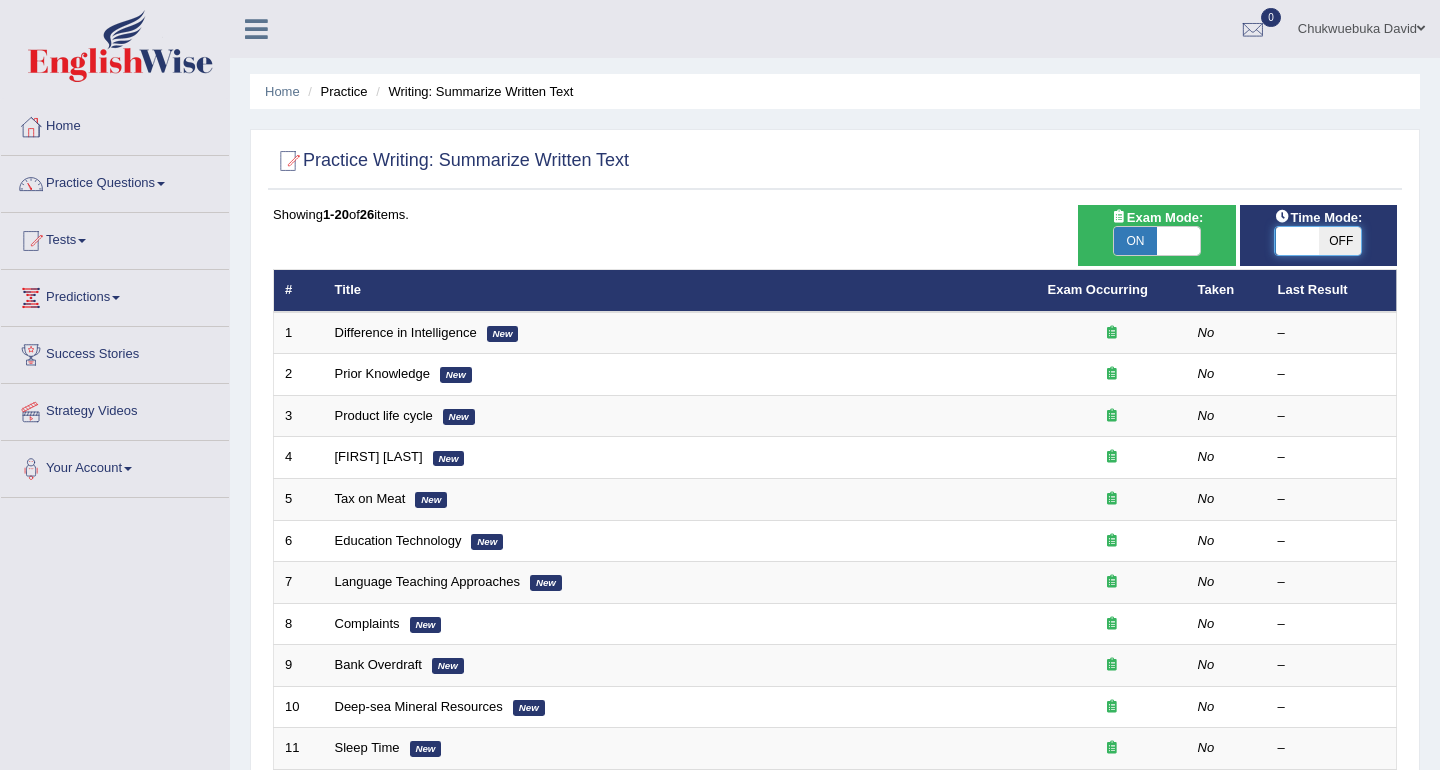 click at bounding box center (1296, 241) 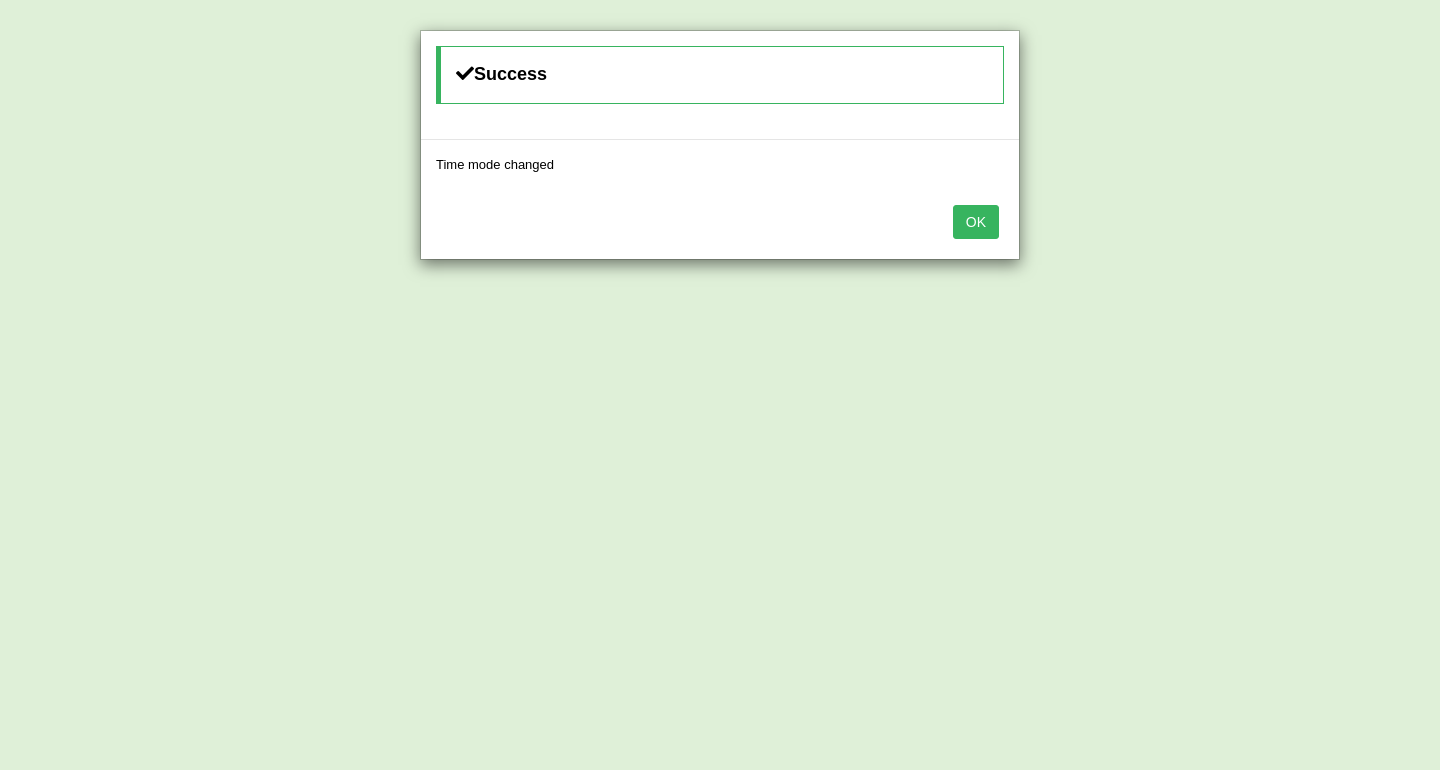 click on "OK" at bounding box center (976, 222) 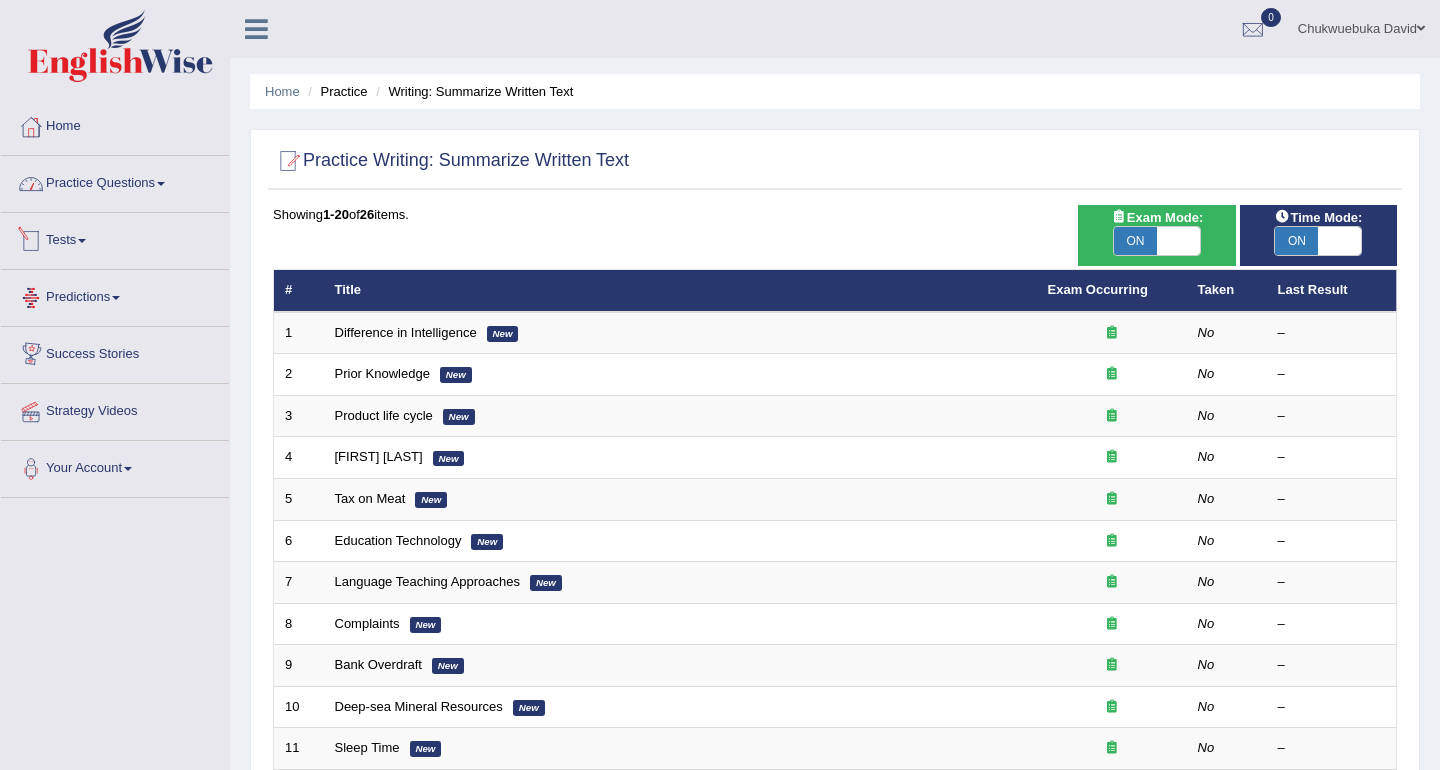 click on "Practice Questions" at bounding box center (115, 181) 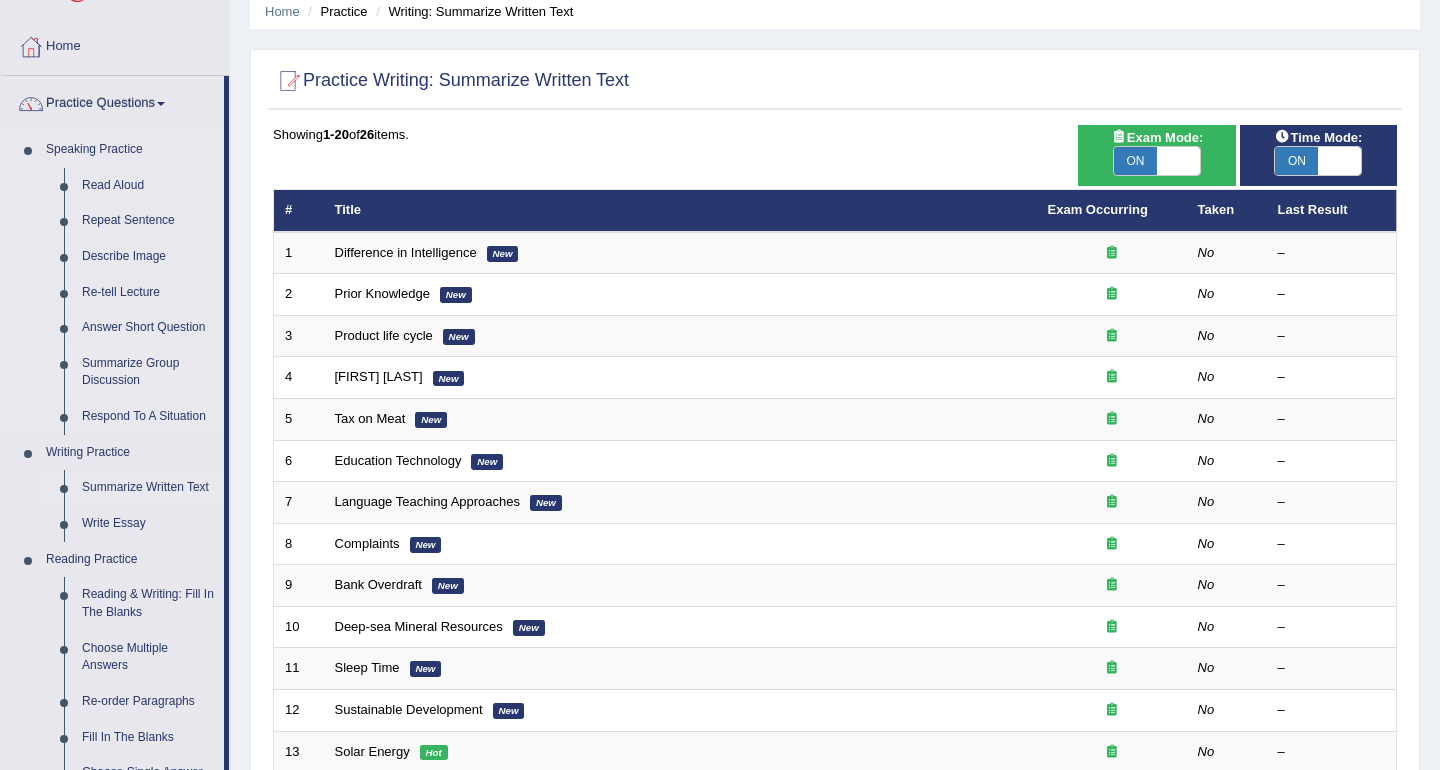 scroll, scrollTop: 90, scrollLeft: 0, axis: vertical 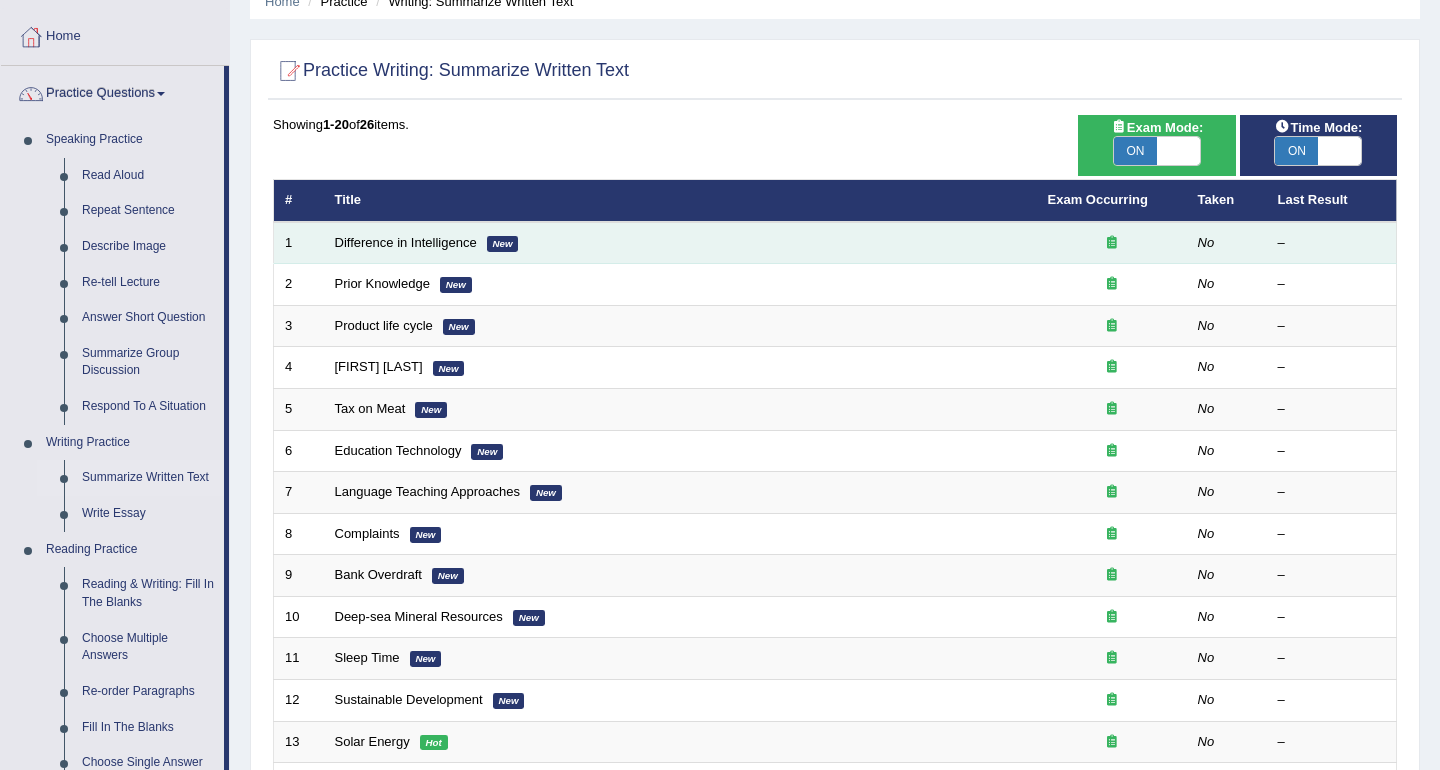 click on "Difference in Intelligence New" at bounding box center (680, 243) 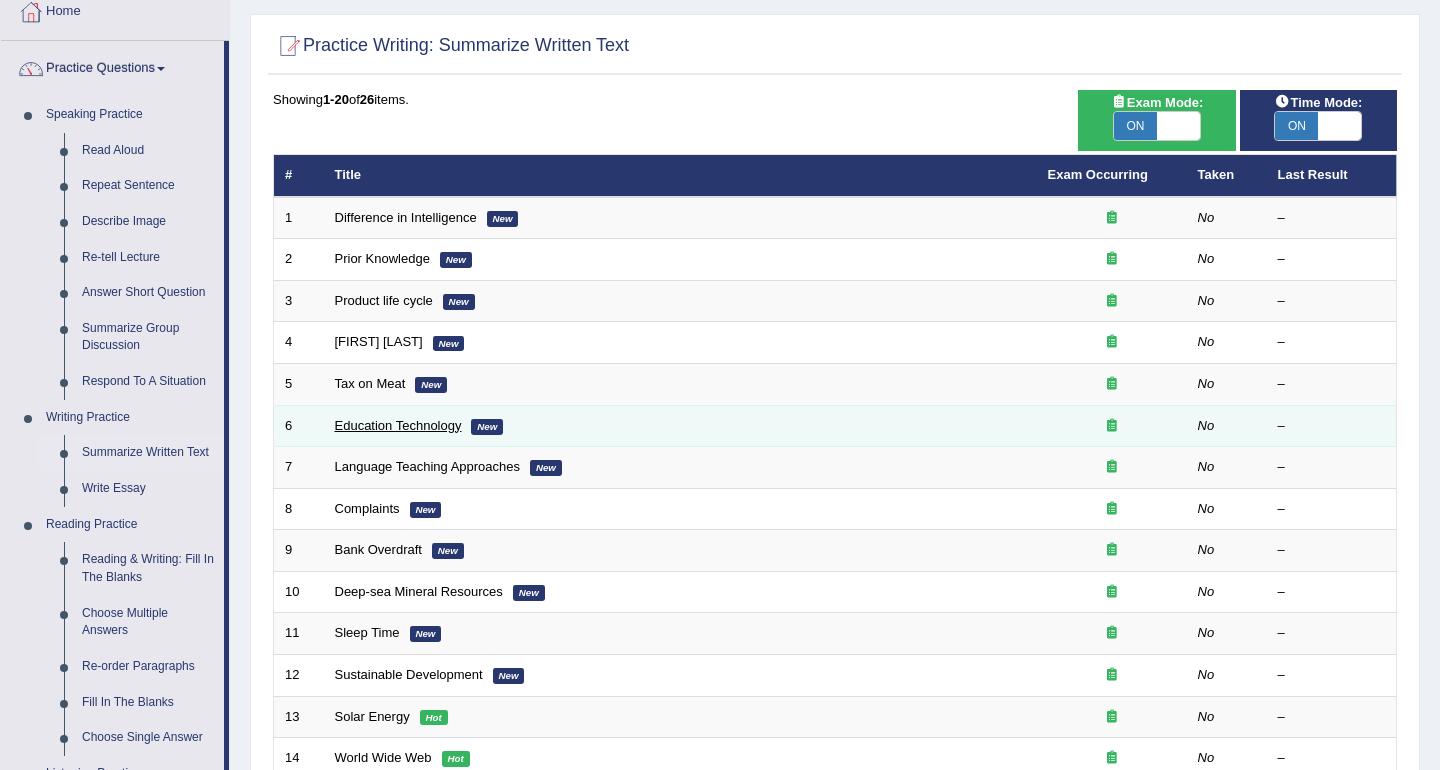 scroll, scrollTop: 73, scrollLeft: 0, axis: vertical 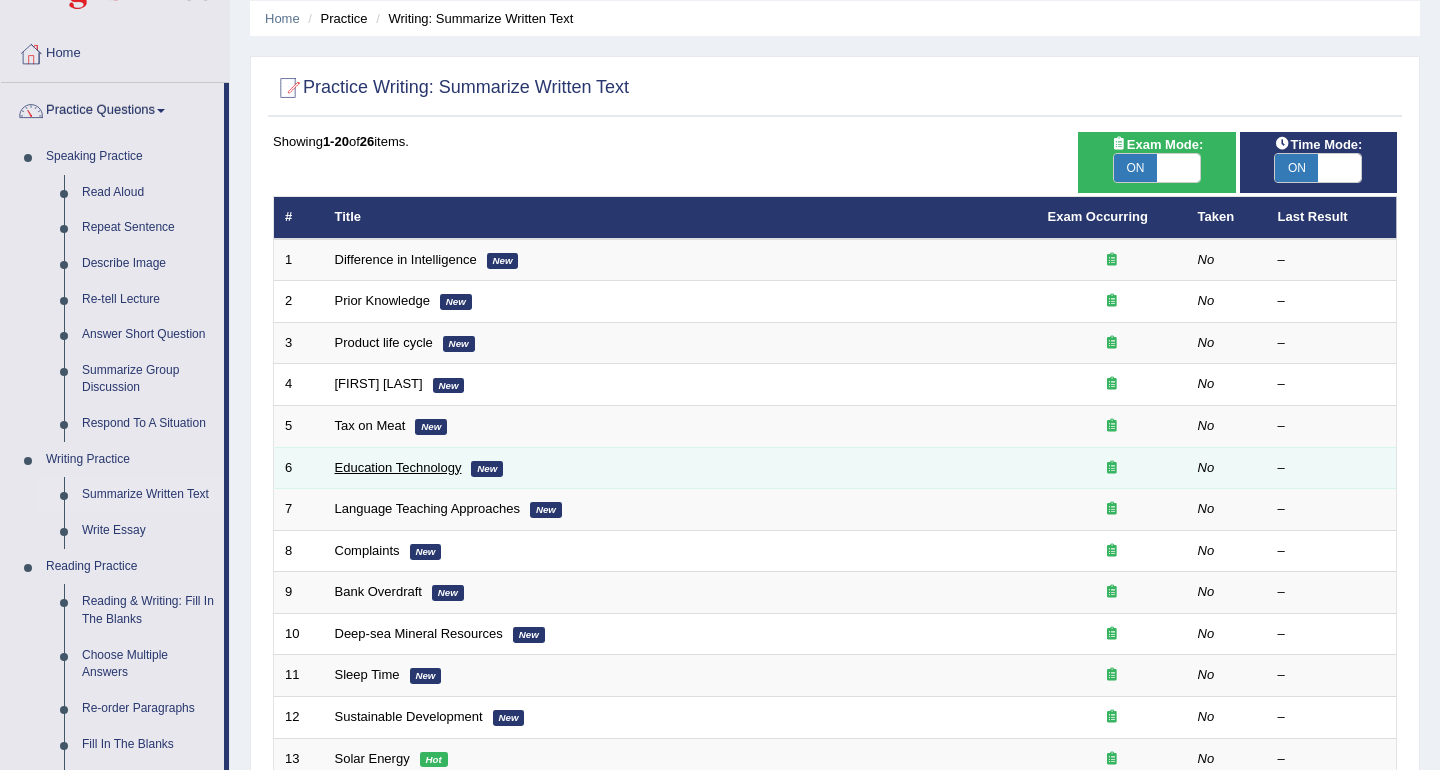 click on "Education Technology" at bounding box center [398, 467] 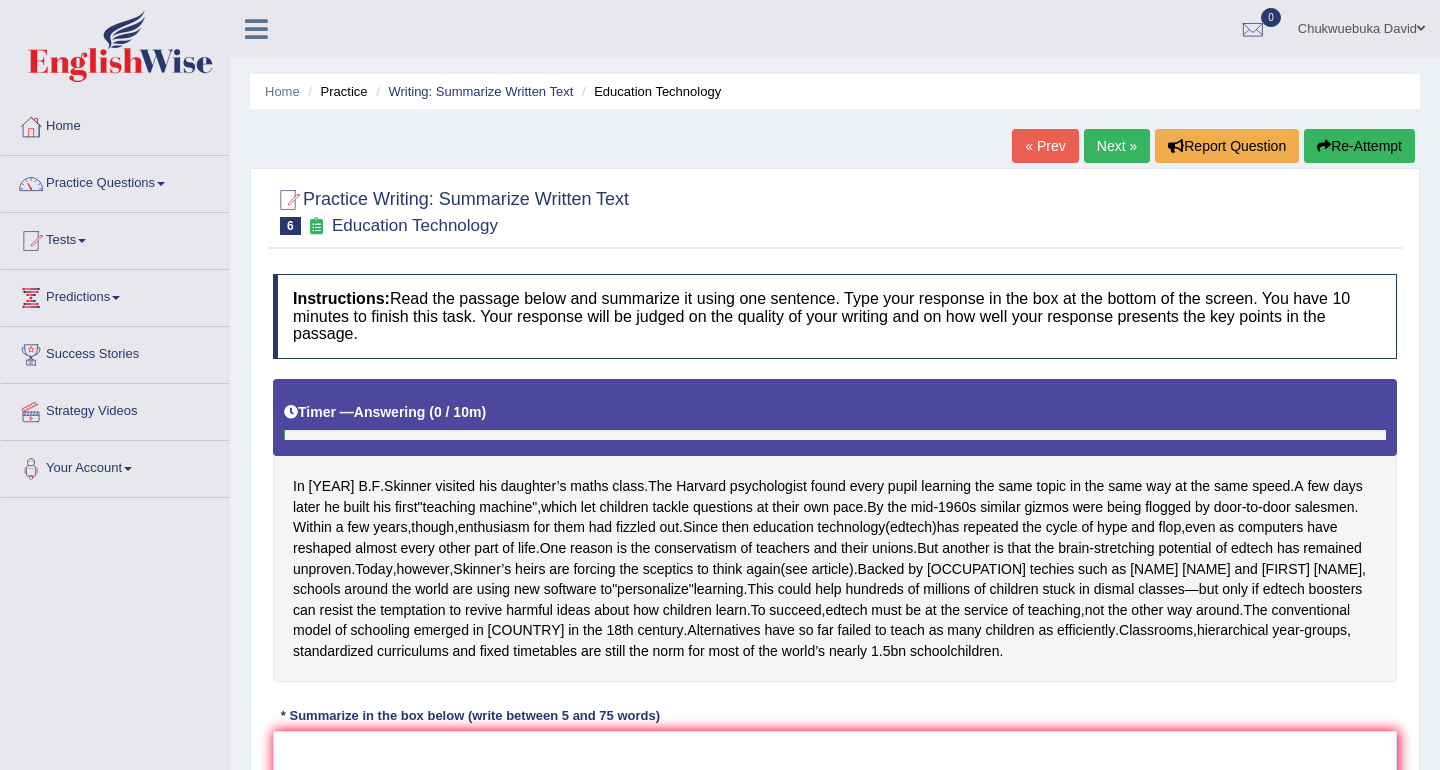 scroll, scrollTop: 0, scrollLeft: 0, axis: both 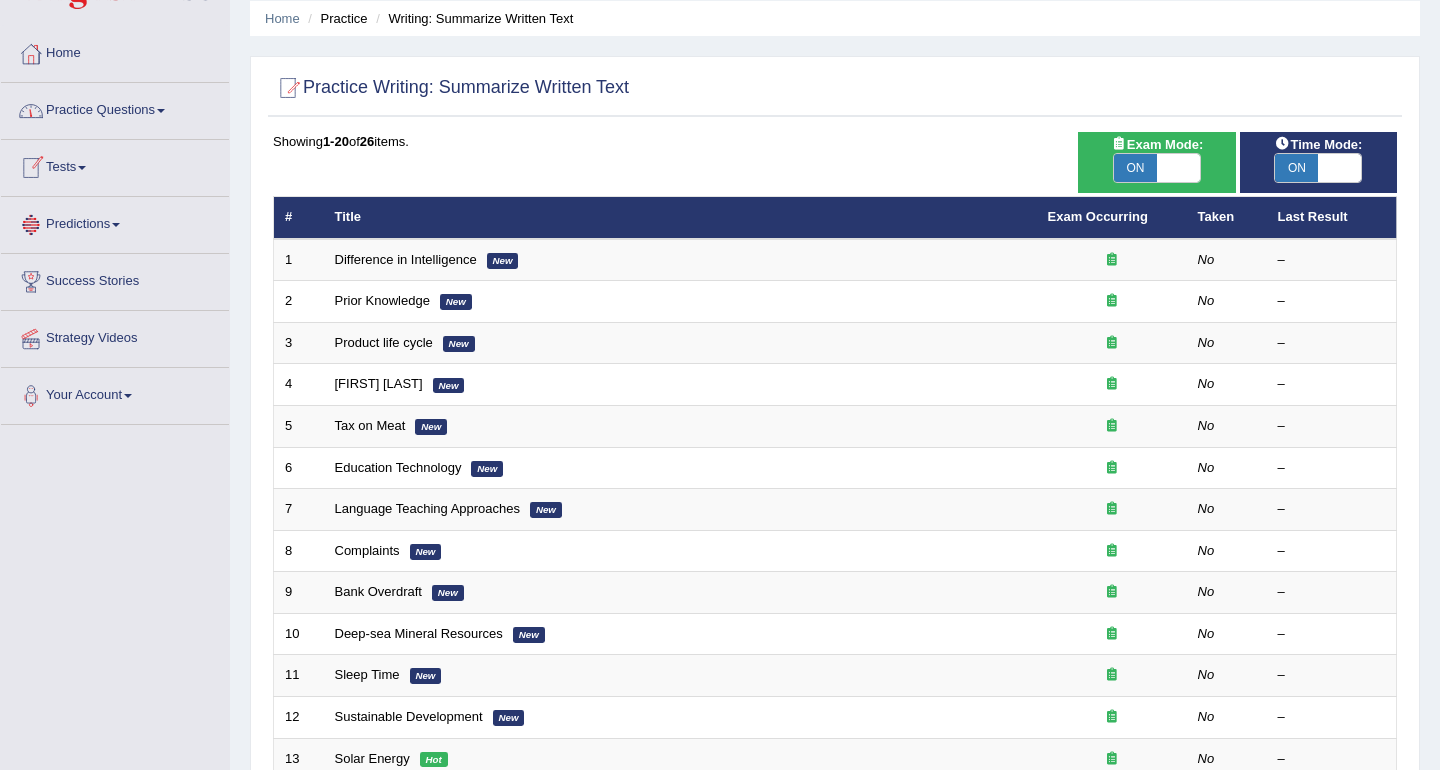 click on "Practice Questions" at bounding box center [115, 108] 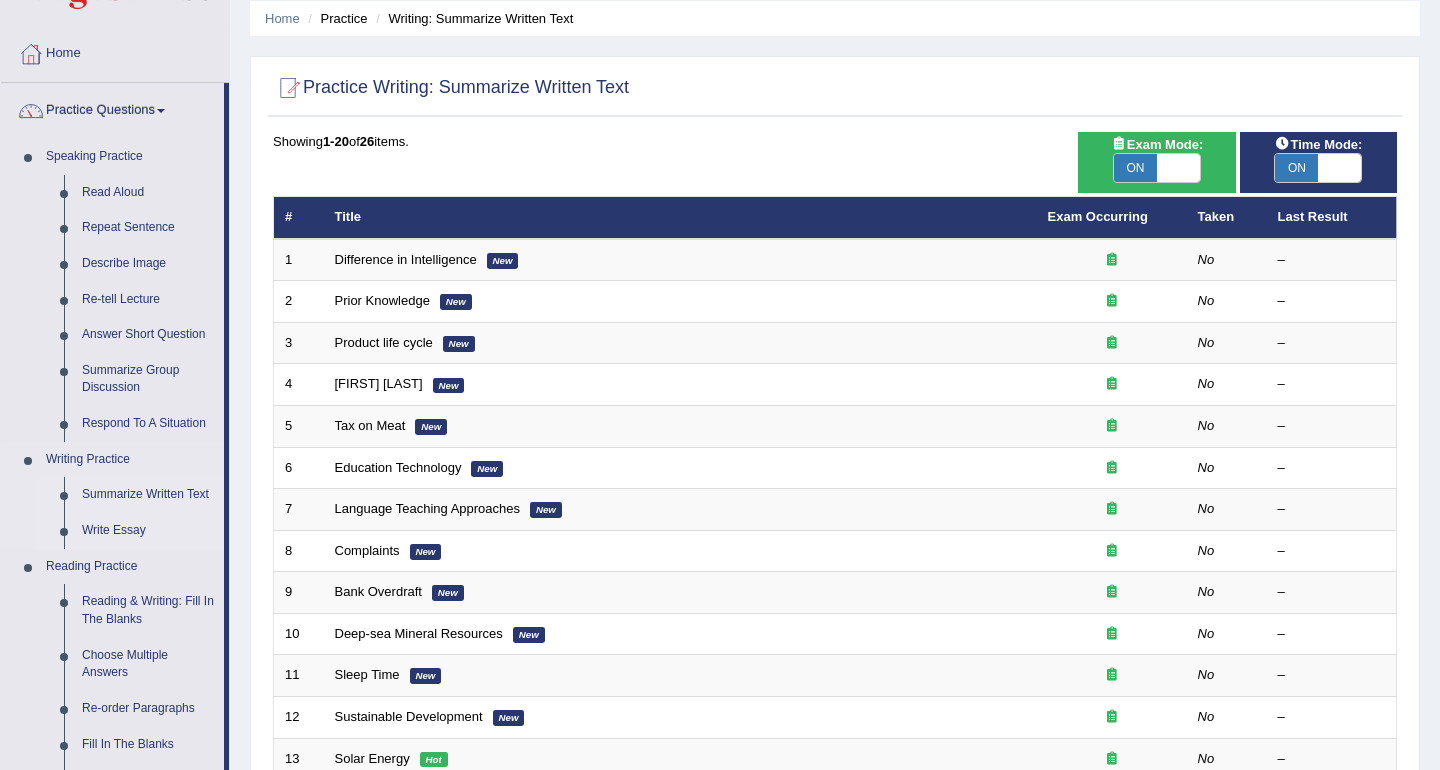 click on "Write Essay" at bounding box center (148, 531) 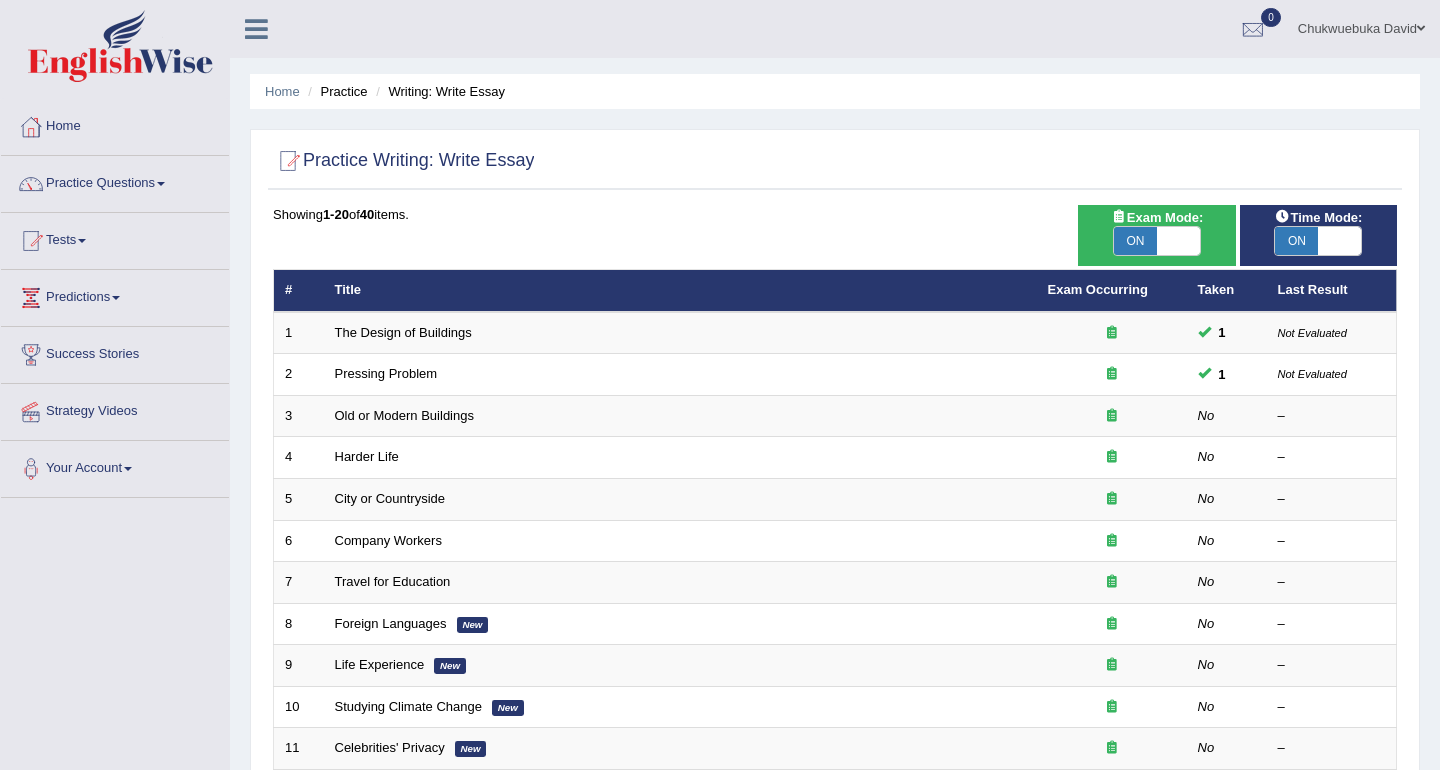scroll, scrollTop: 0, scrollLeft: 0, axis: both 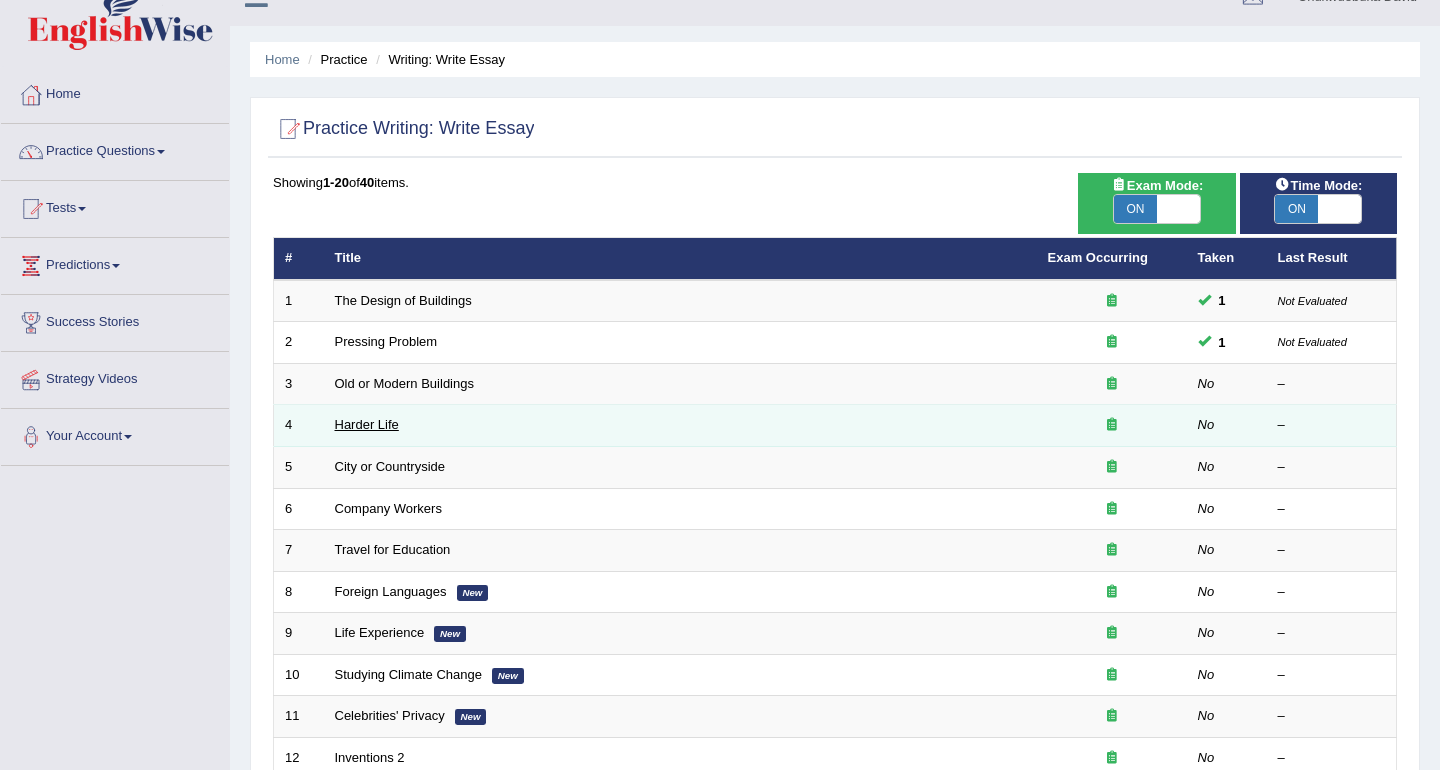 click on "Harder Life" at bounding box center (367, 424) 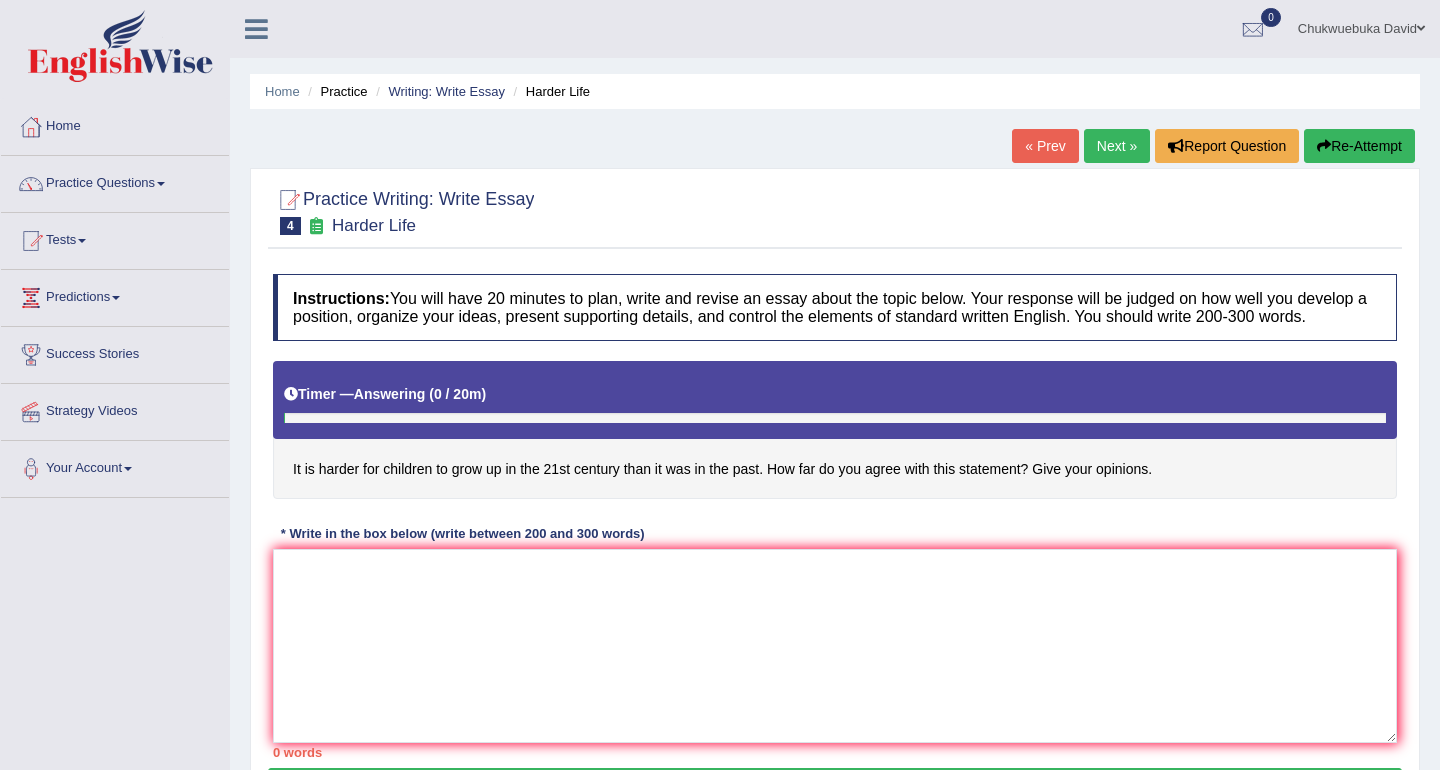 scroll, scrollTop: 0, scrollLeft: 0, axis: both 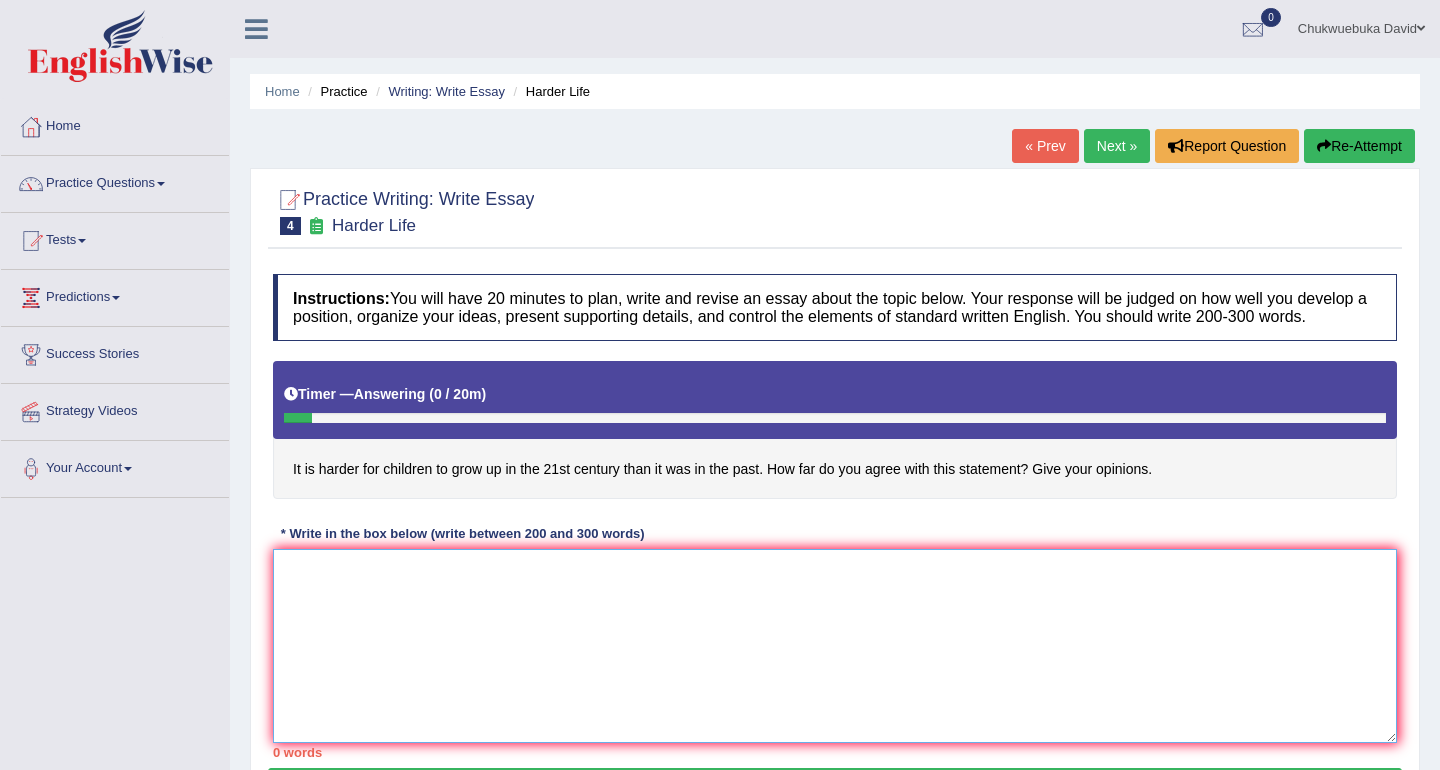 click at bounding box center [835, 646] 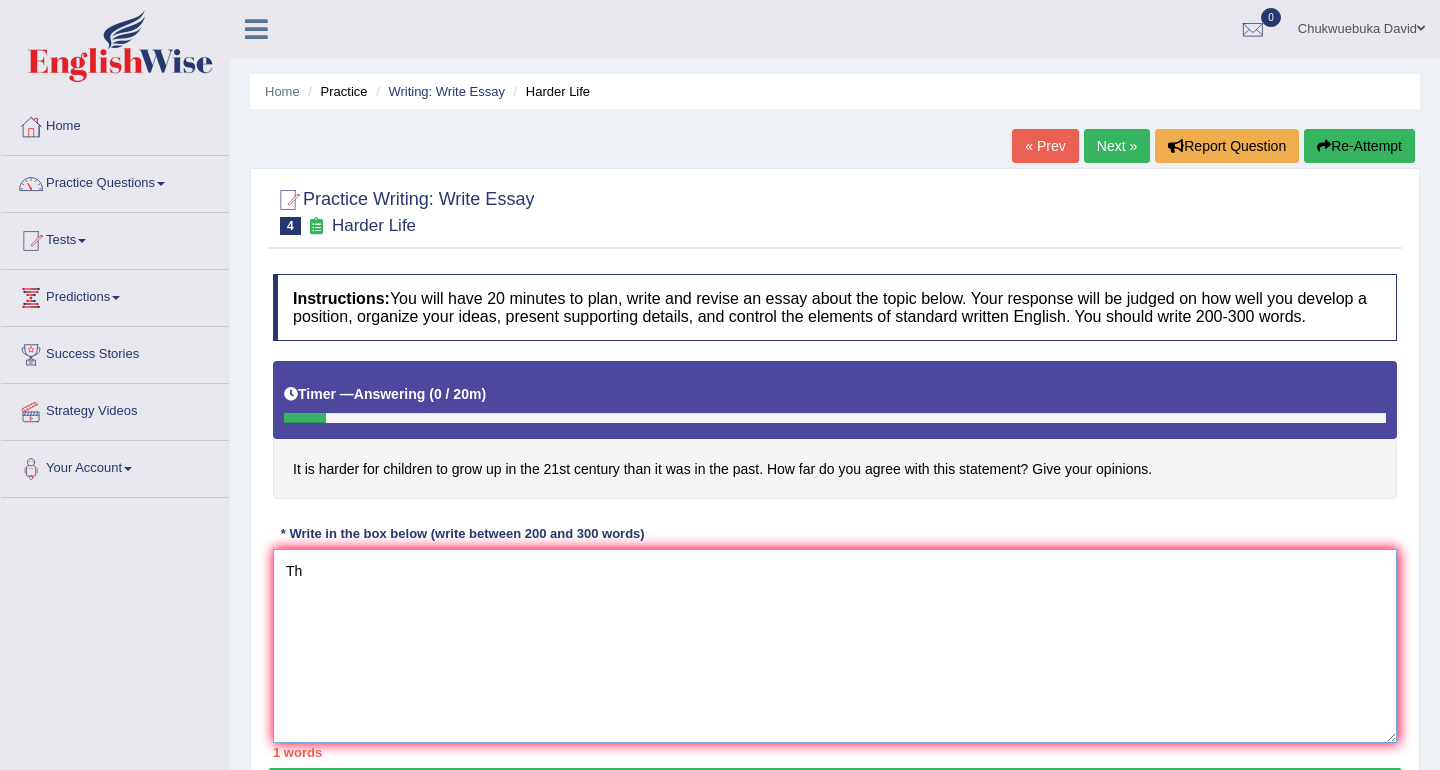 type on "T" 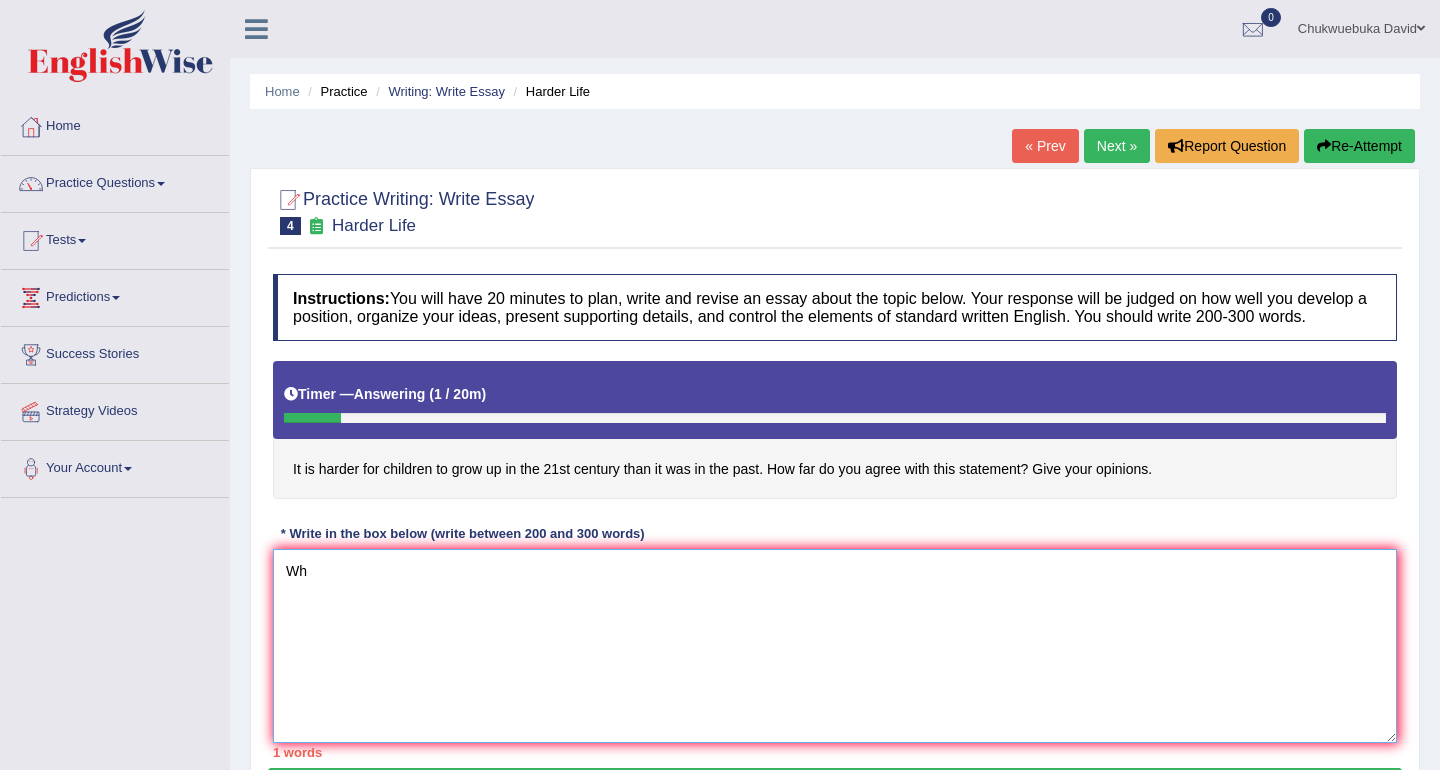 type on "W" 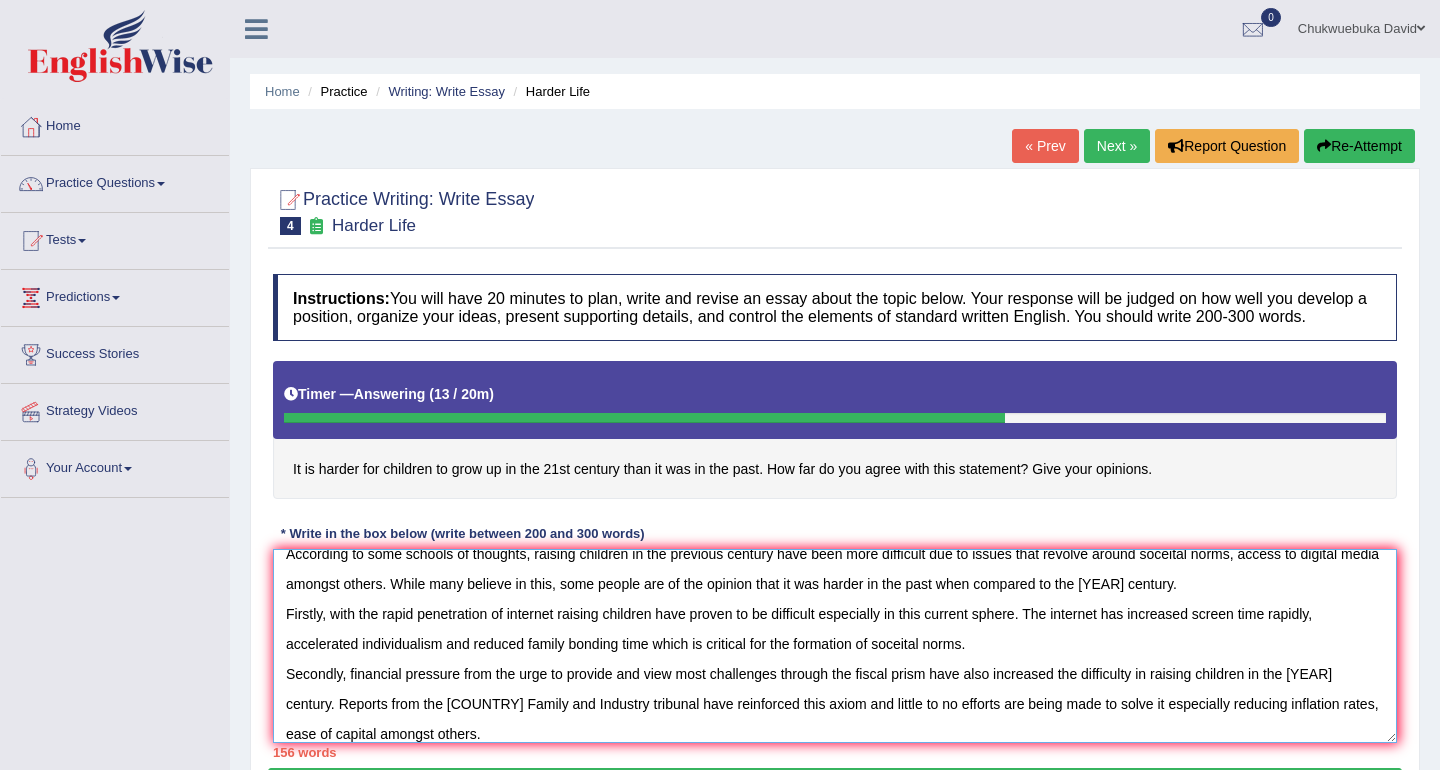scroll, scrollTop: 47, scrollLeft: 0, axis: vertical 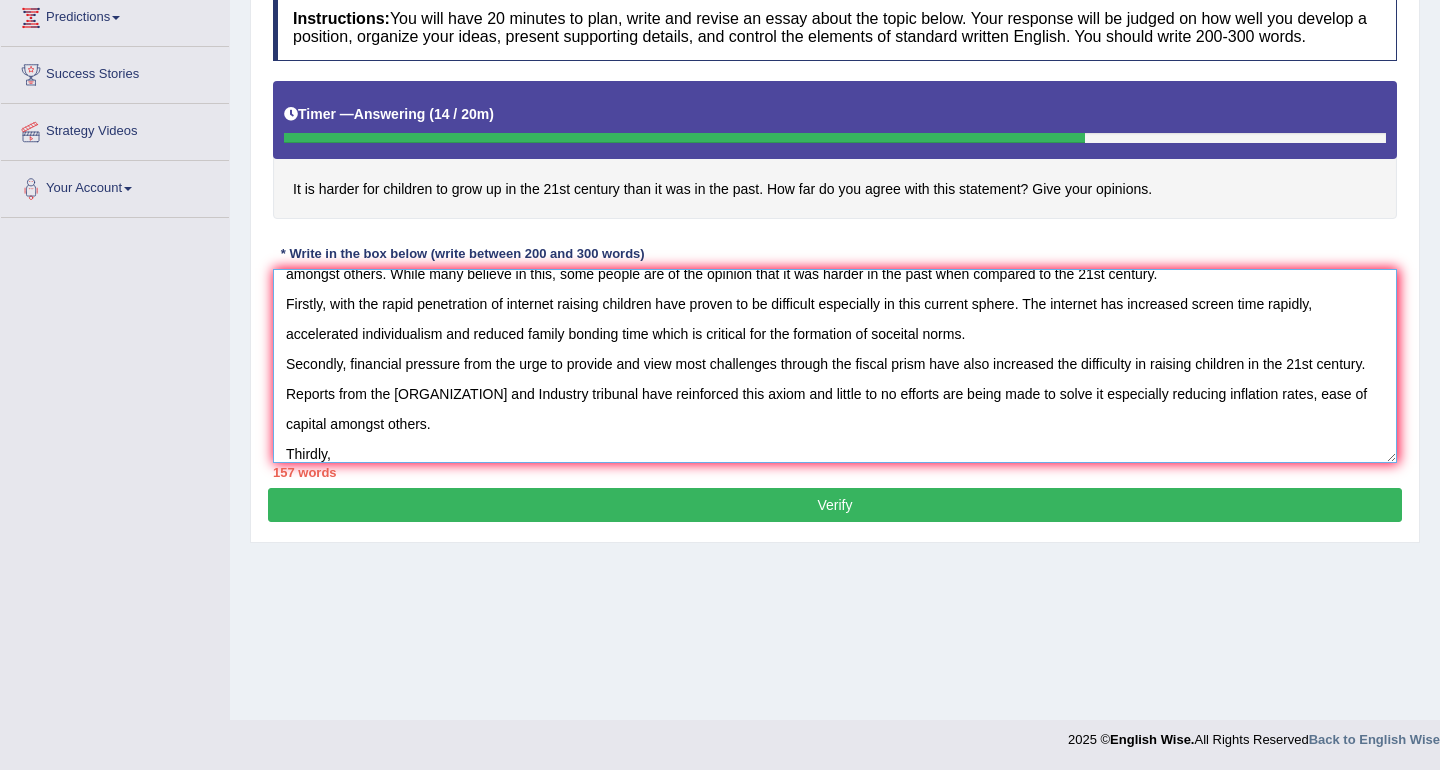 click on "According to some schools of thoughts, raising children in the previous century have been more difficult due to issues that revolve around soceital norms, access to digital media amongst others. While many believe in this, some people are of the opinion that it was harder in the past when compared to the 21st century.
Firstly, with the rapid penetration of internet raising children have proven to be difficult especially in this current sphere. The internet has increased screen time rapidly, accelerated individualism and reduced family bonding time which is critical for the formation of soceital norms.
Secondly, financial pressure from the urge to provide and view most challenges through the fiscal prism have also increased the difficulty in raising children in the 21st century. Reports from the [ORGANIZATION] and Industry tribunal have reinforced this axiom and little to no efforts are being made to solve it especially reducing inflation rates, ease of capital amongst others.
Thirdly," at bounding box center (835, 366) 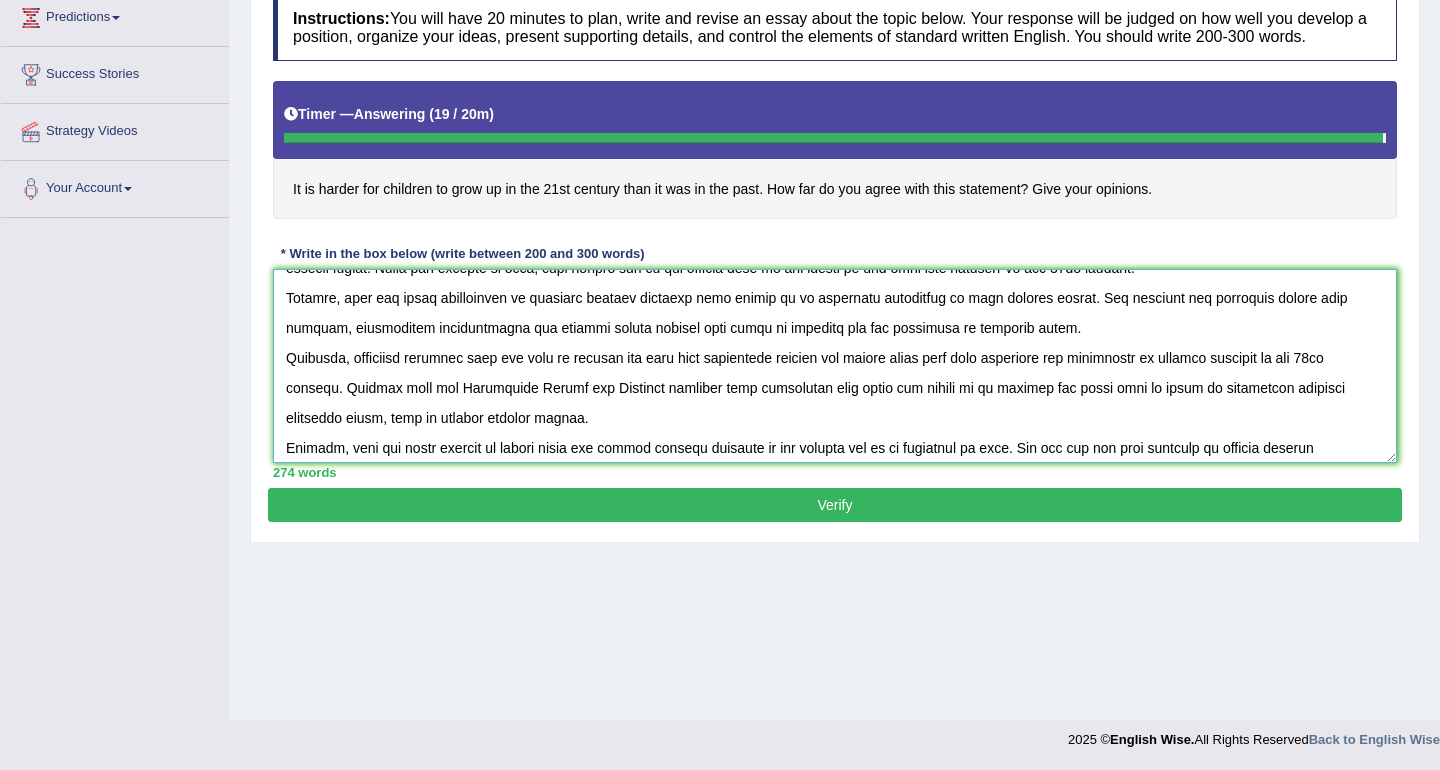 scroll, scrollTop: 0, scrollLeft: 0, axis: both 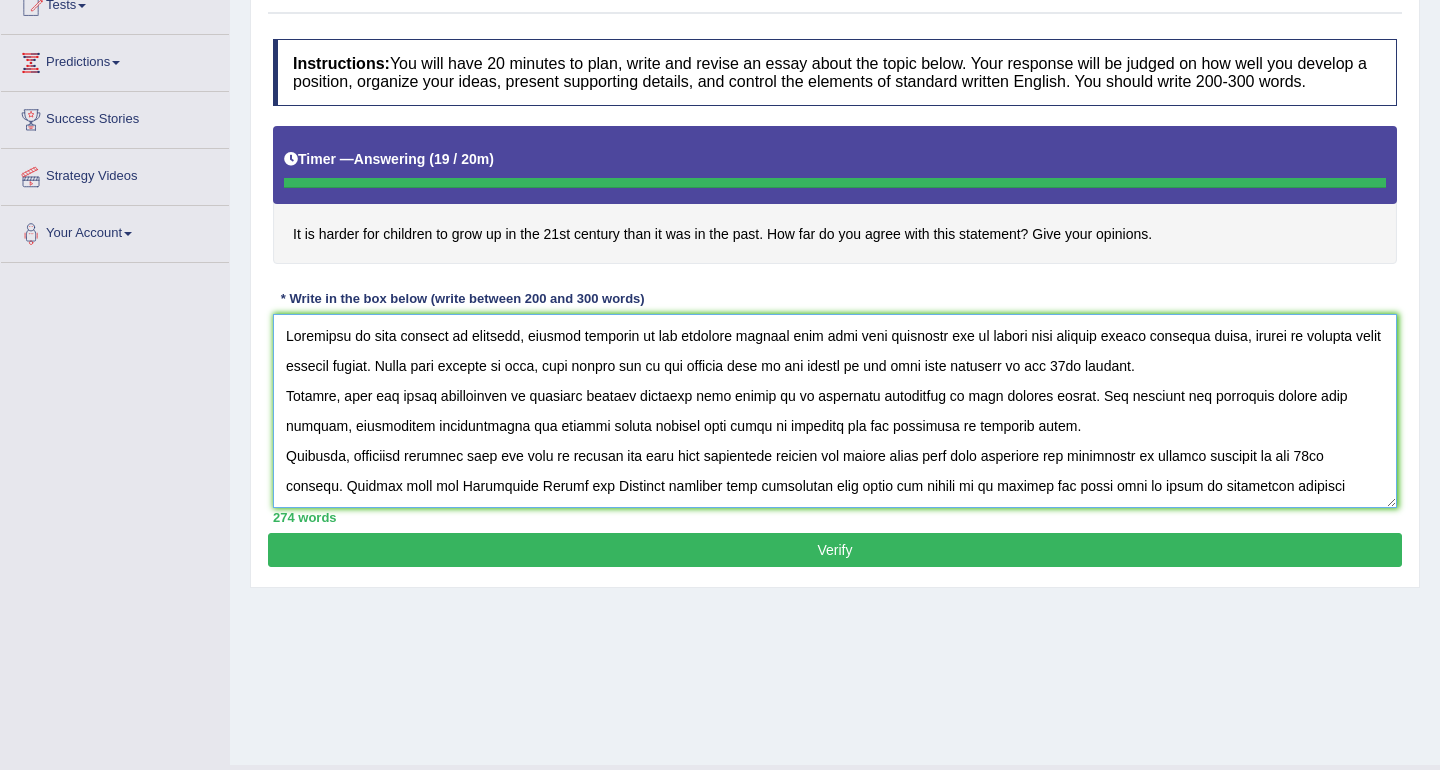 type on "According to some schools of thoughts, raising children in the previous century have been more difficult due to issues that revolve around soceital norms, access to digital media amongst others. While many believe in this, some people are of the opinion that it was harder in the past when compared to the 21st century.
Firstly, with the rapid penetration of internet raising children have proven to be difficult especially in this current sphere. The internet has increased screen time rapidly, accelerated individualism and reduced family bonding time which is critical for the formation of soceital norms.
Secondly, financial pressure from the urge to provide and view most challenges through the fiscal prism have also increased the difficulty in raising children in the 21st century. Reports from the [ORGANIZATION] and Industry tribunal have reinforced this axiom and little to no efforts are being made to solve it especially reducing inflation rates, ease of capital amongst others.
Thirdly, with the rapid er..." 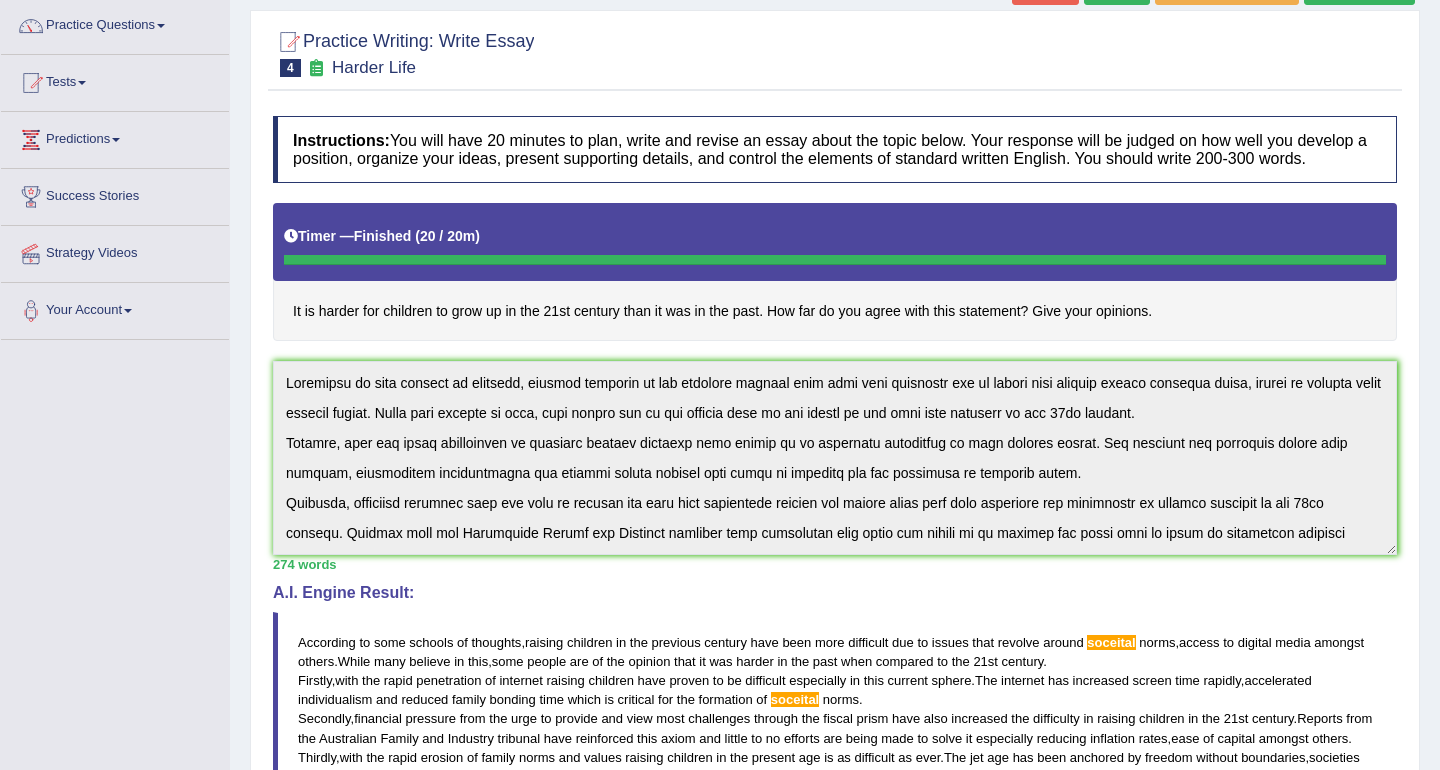 scroll, scrollTop: 0, scrollLeft: 0, axis: both 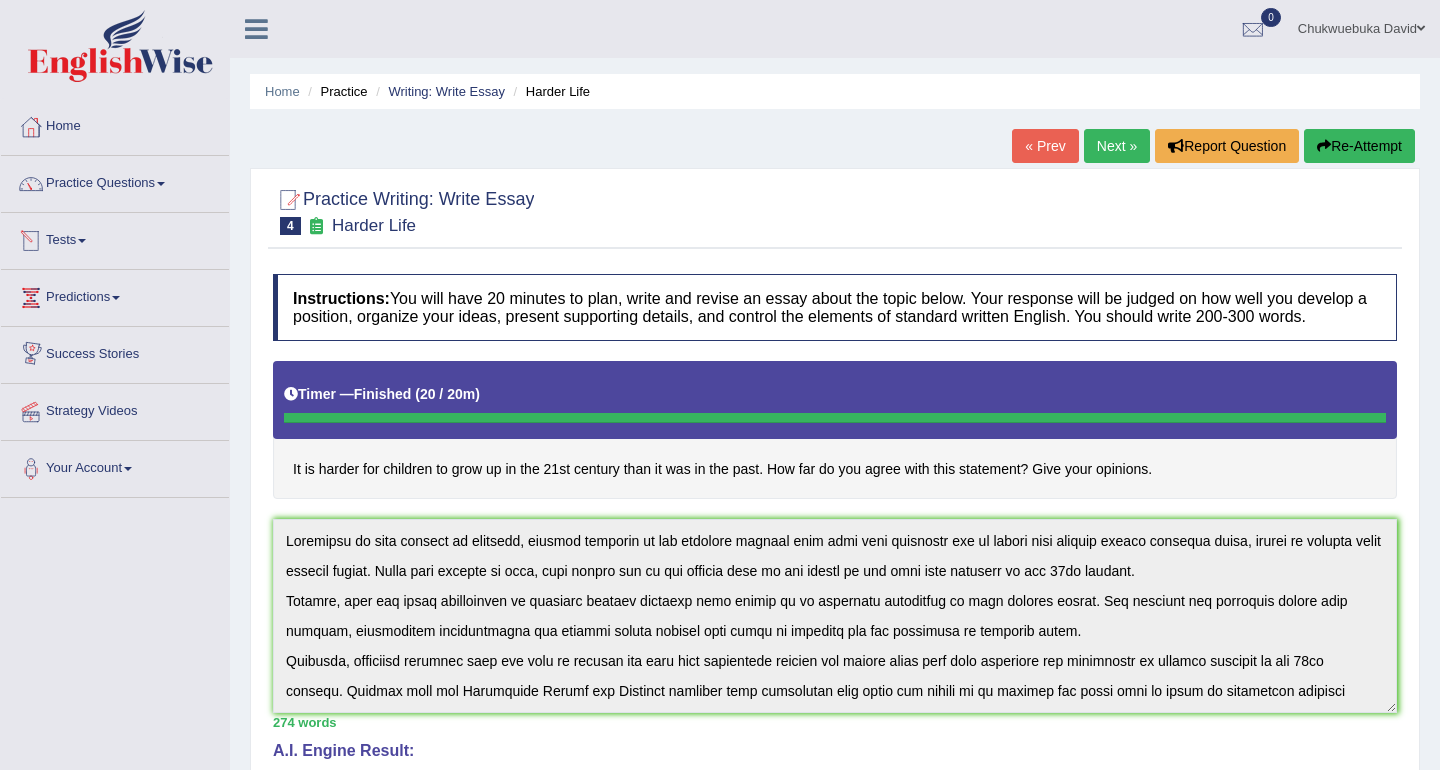 click at bounding box center (82, 241) 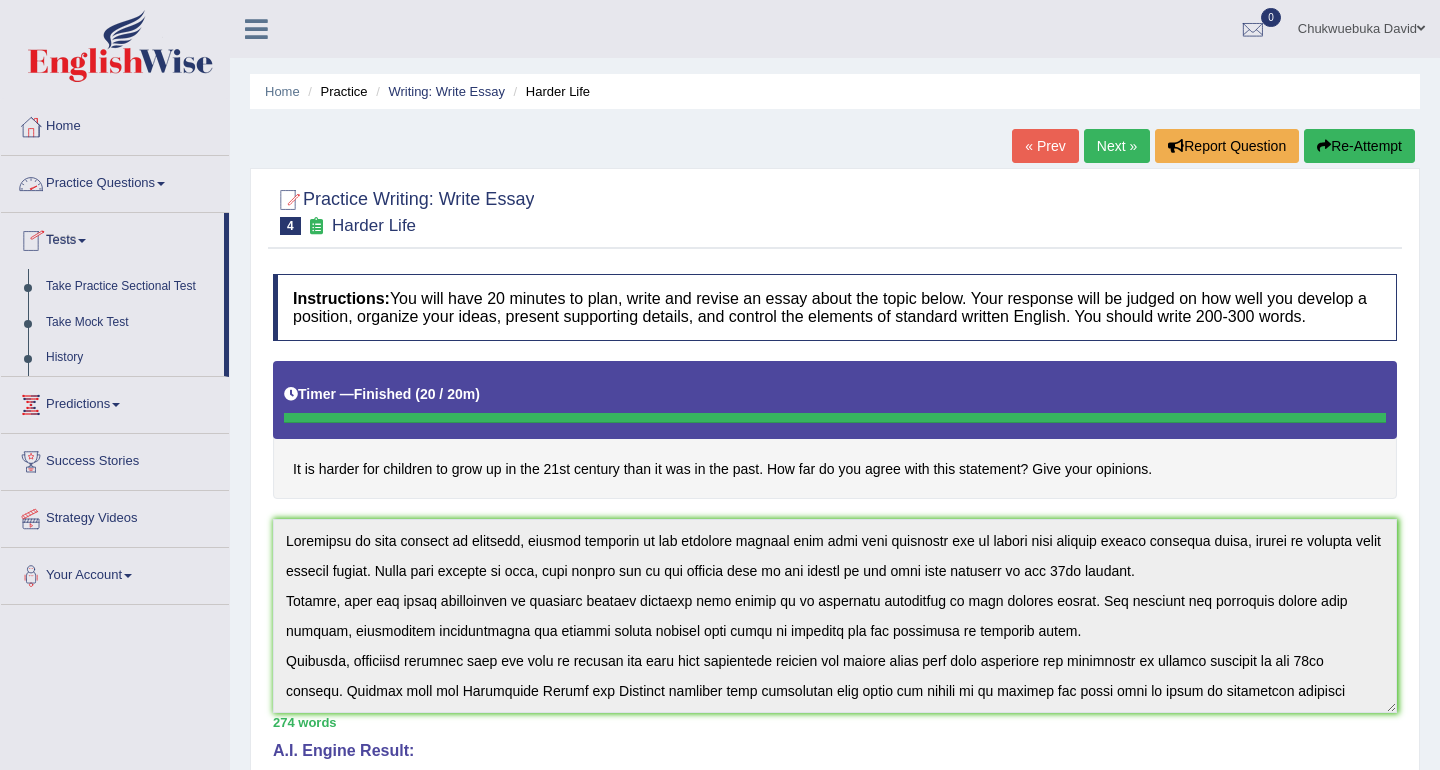 click on "Practice Questions" at bounding box center (115, 181) 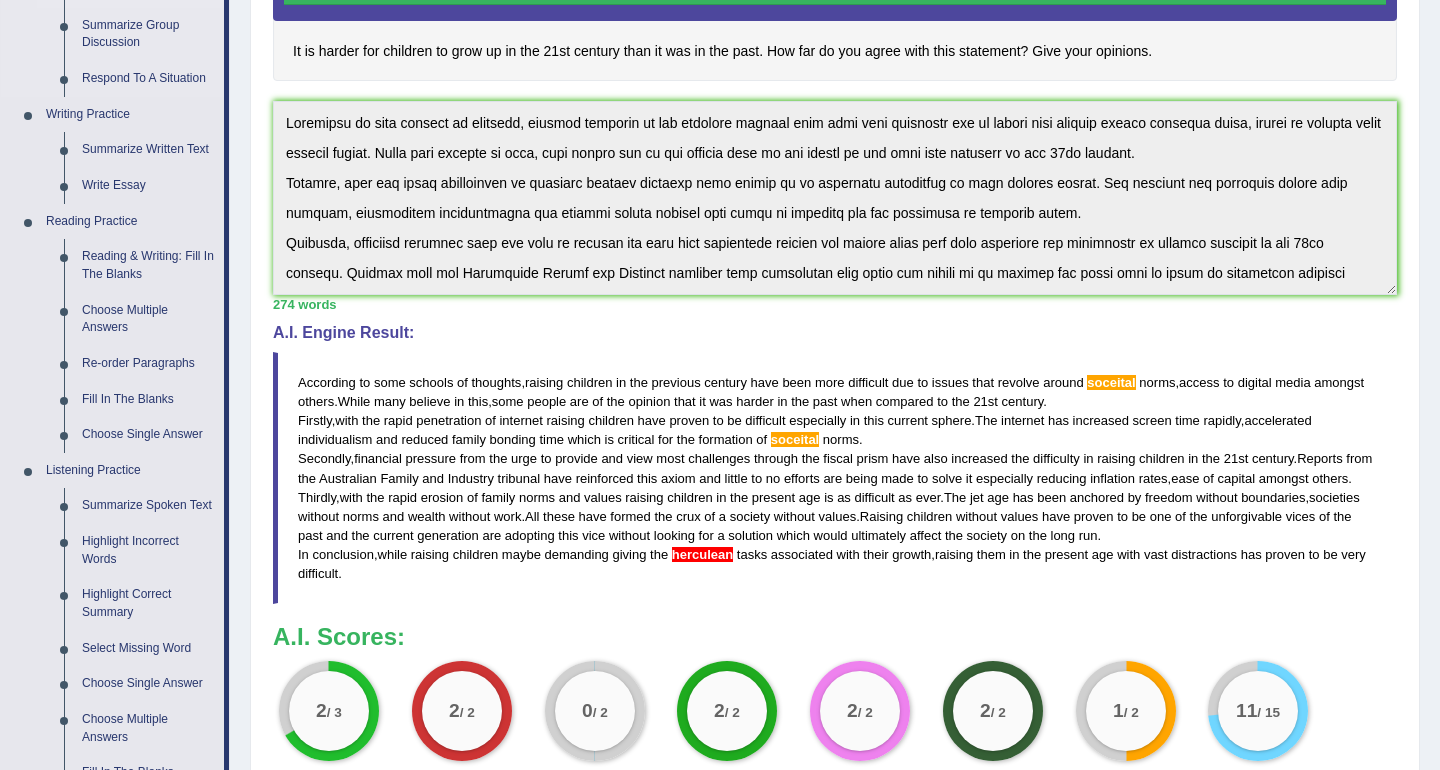 scroll, scrollTop: 422, scrollLeft: 0, axis: vertical 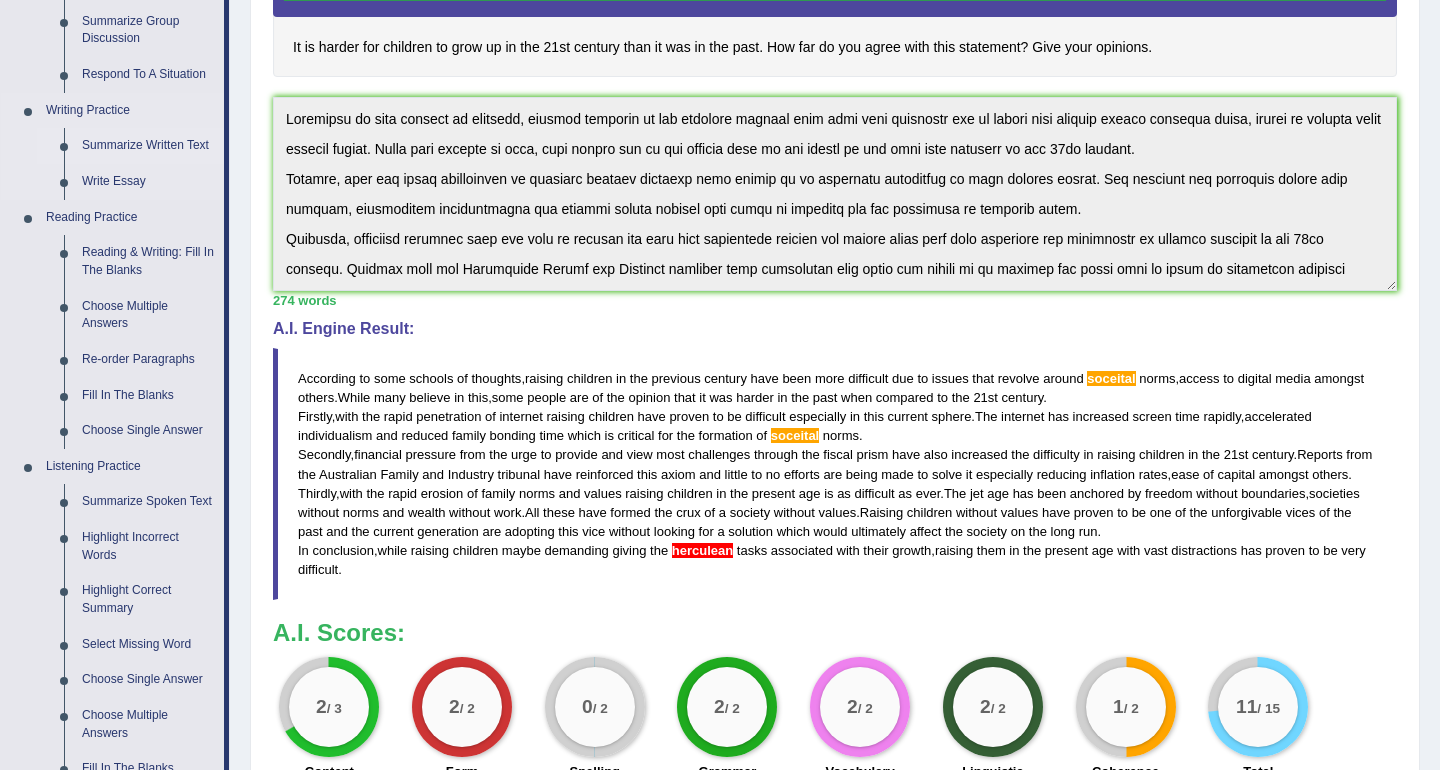 click on "Summarize Written Text" at bounding box center (148, 146) 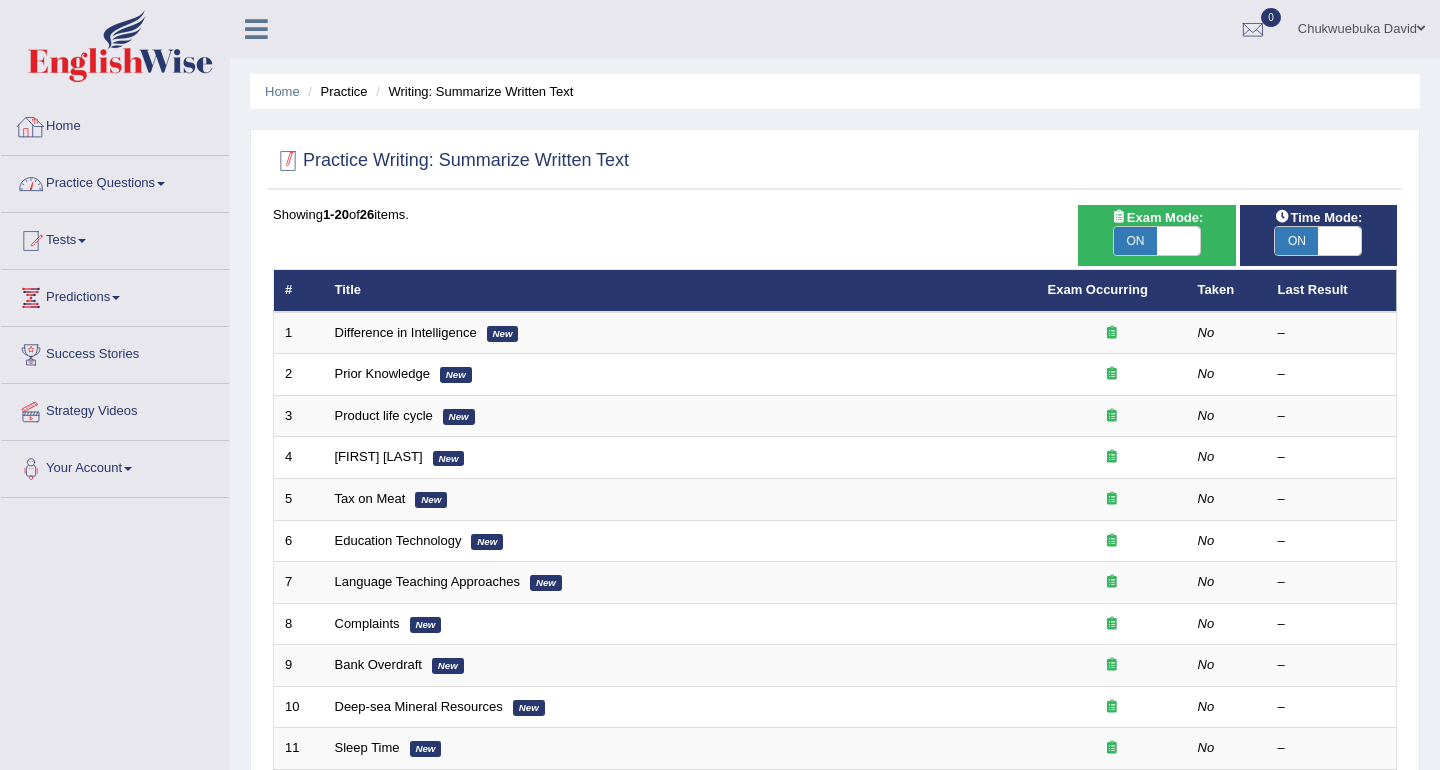 scroll, scrollTop: 0, scrollLeft: 0, axis: both 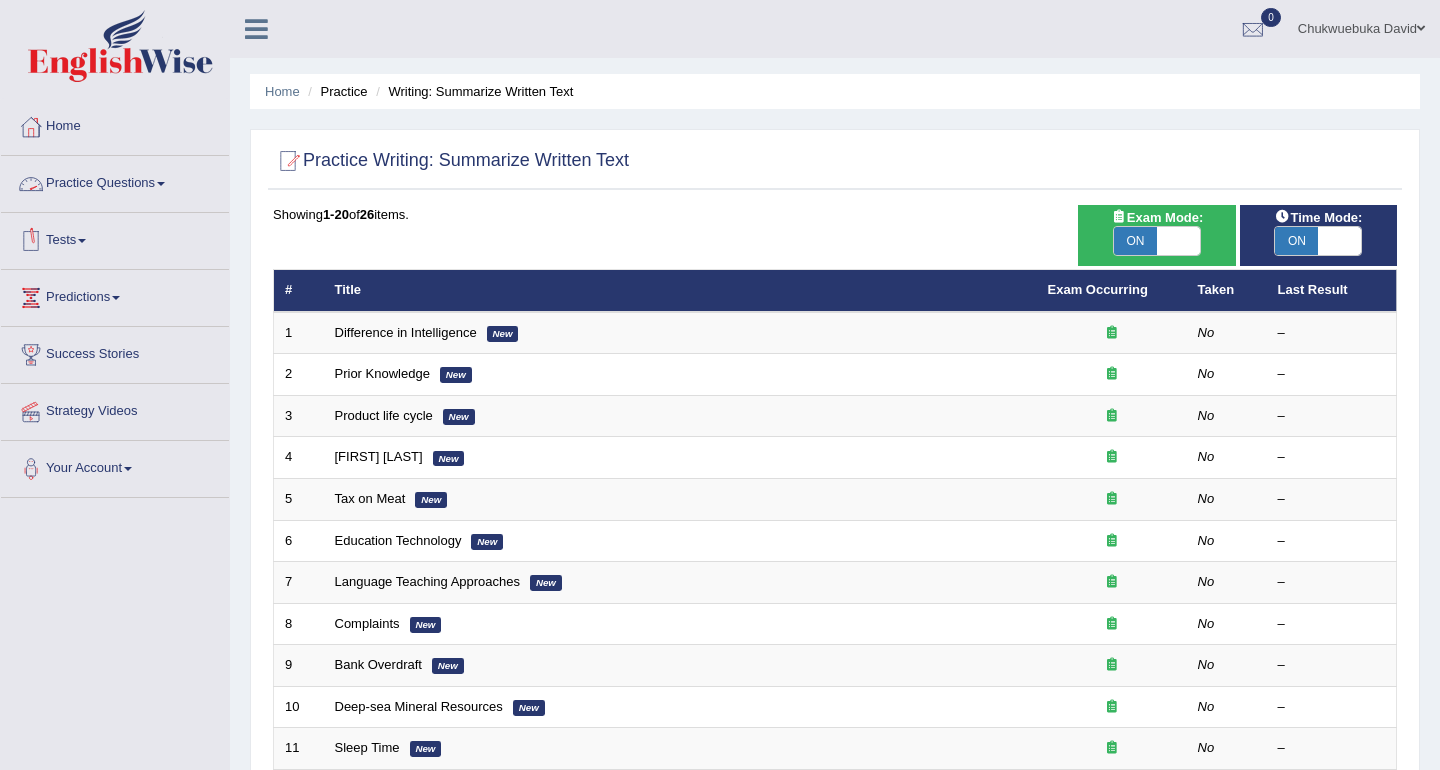 click on "Practice Questions" at bounding box center [115, 181] 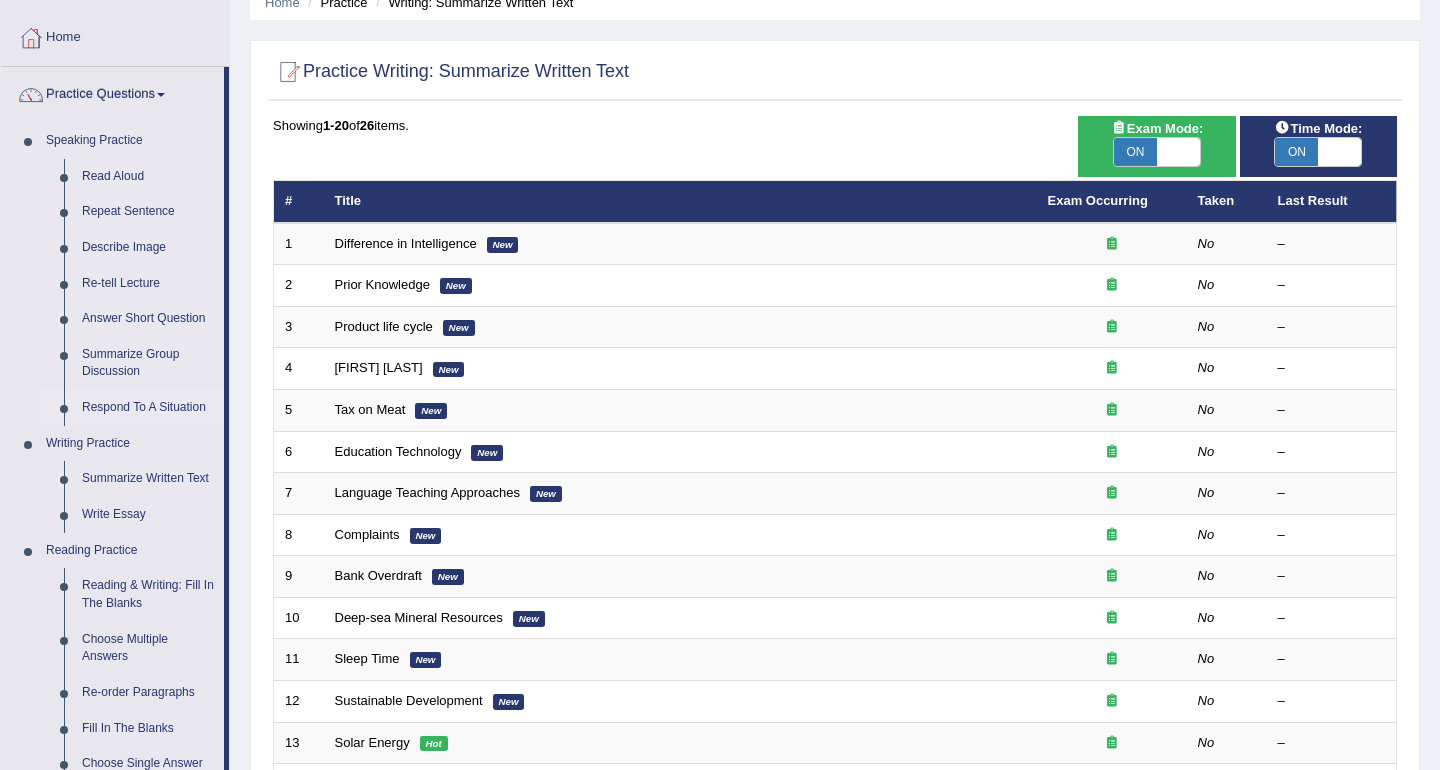 scroll, scrollTop: 91, scrollLeft: 0, axis: vertical 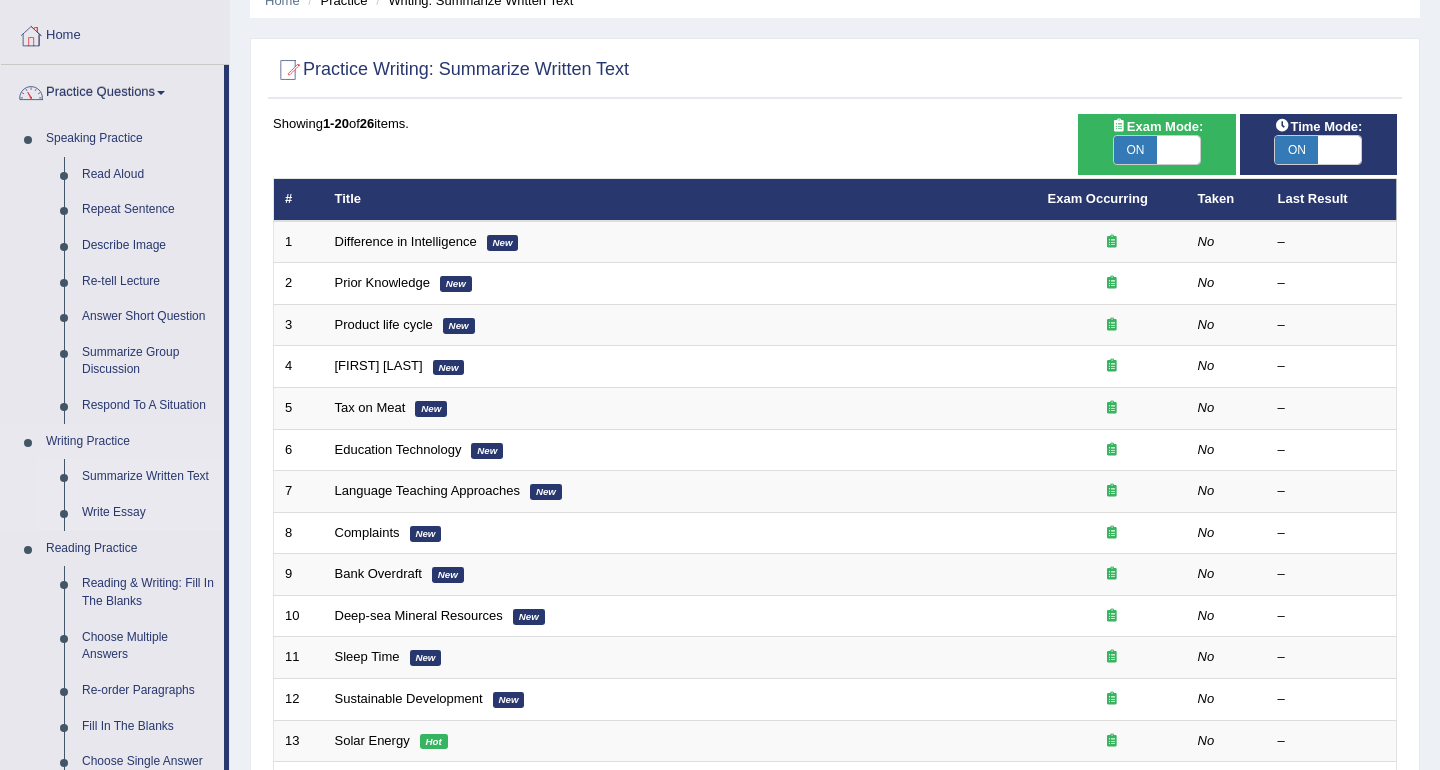 click on "Write Essay" at bounding box center [148, 513] 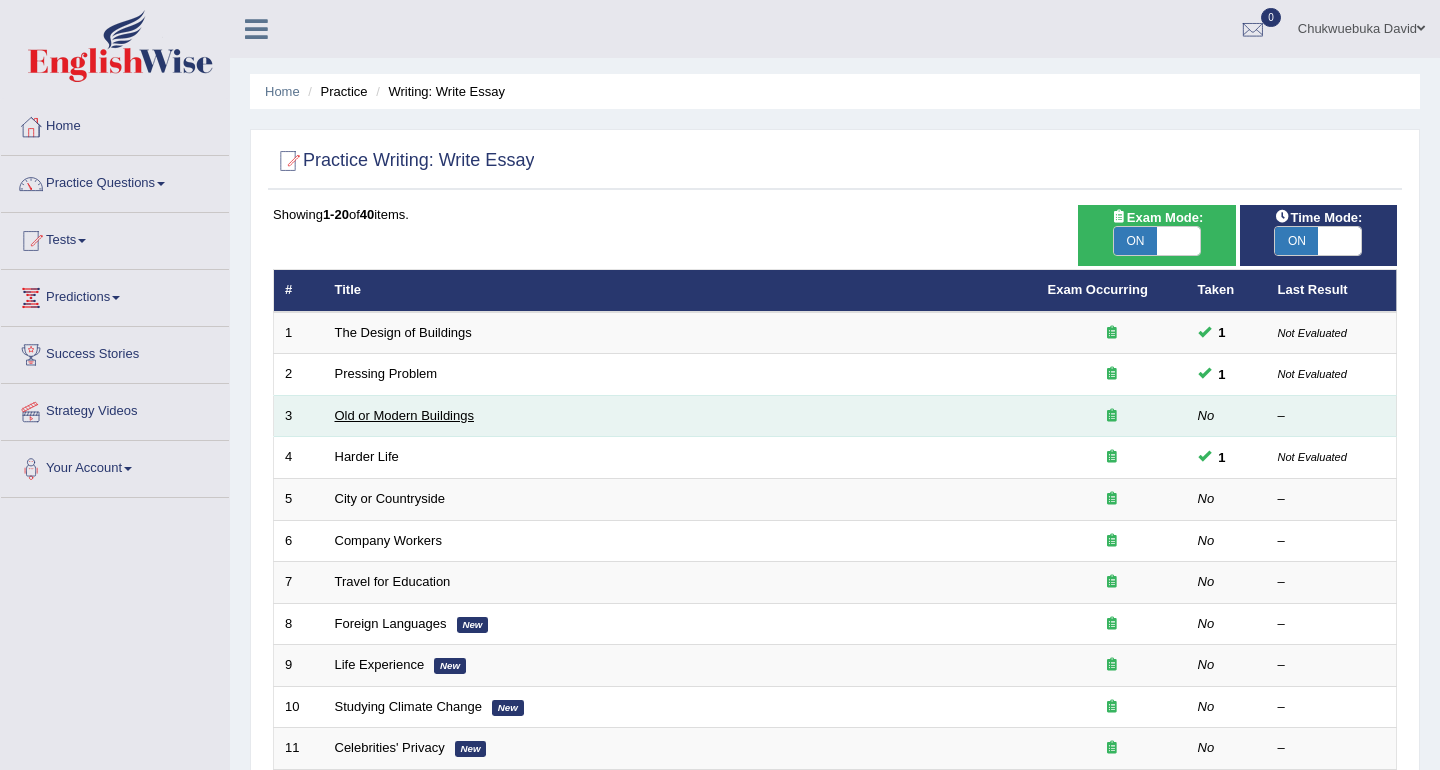 scroll, scrollTop: 0, scrollLeft: 0, axis: both 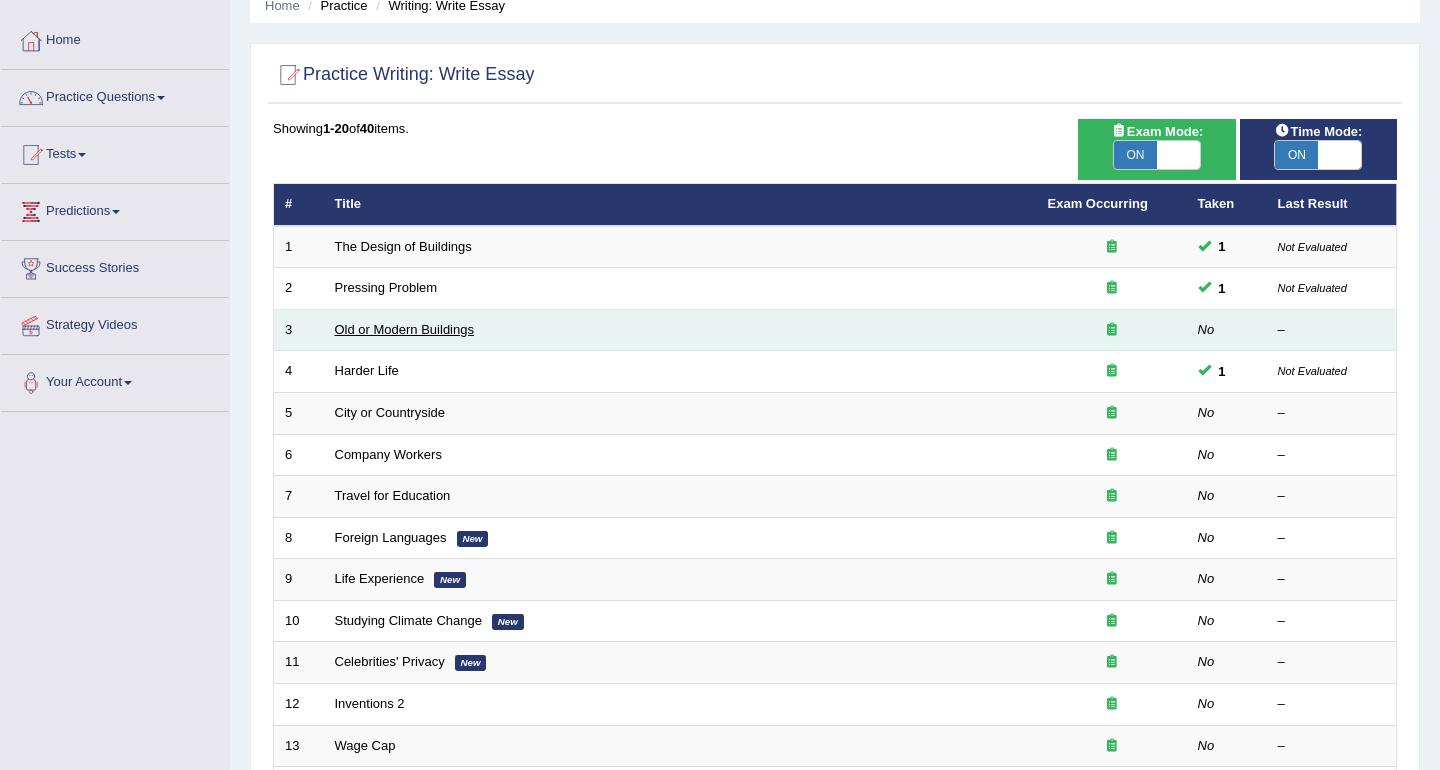 click on "Old or Modern Buildings" at bounding box center (404, 329) 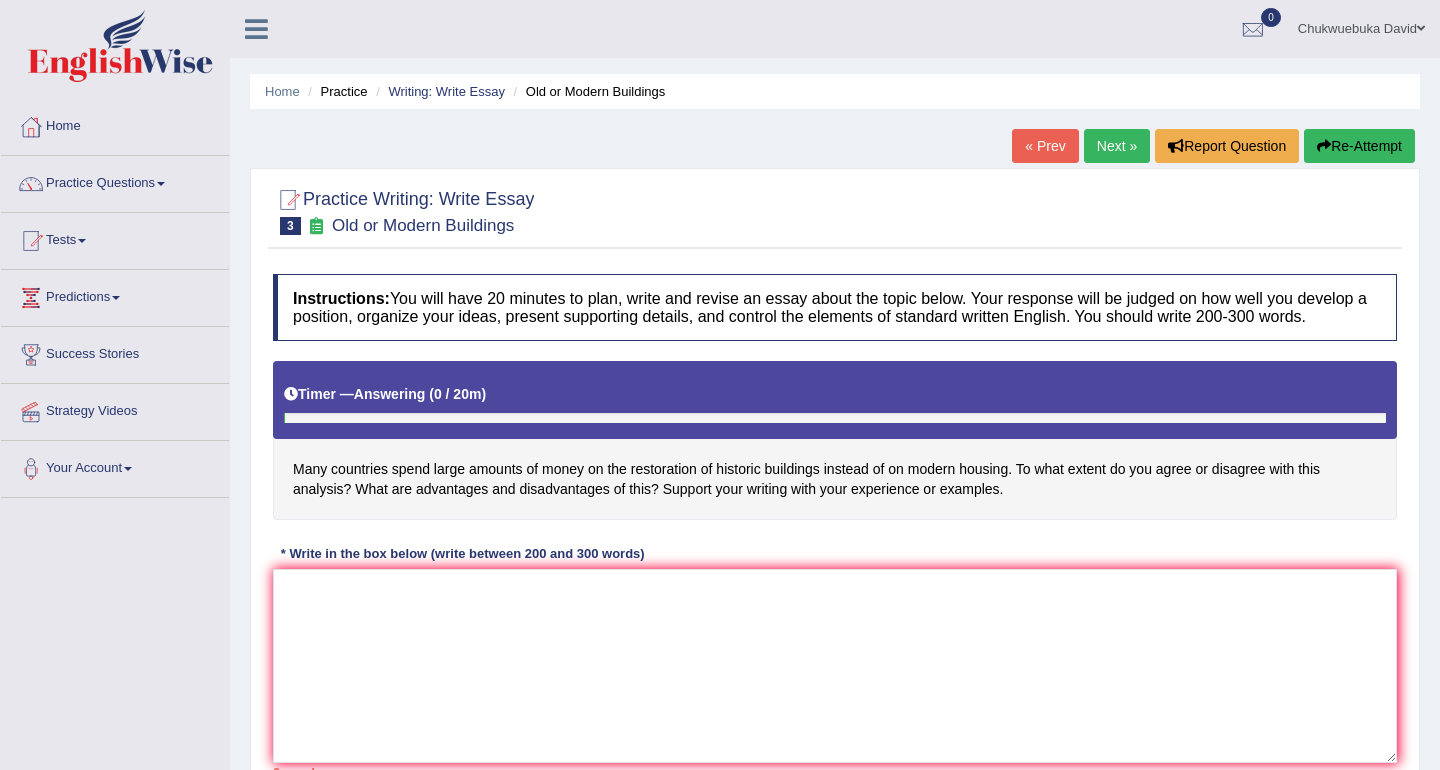 scroll, scrollTop: 0, scrollLeft: 0, axis: both 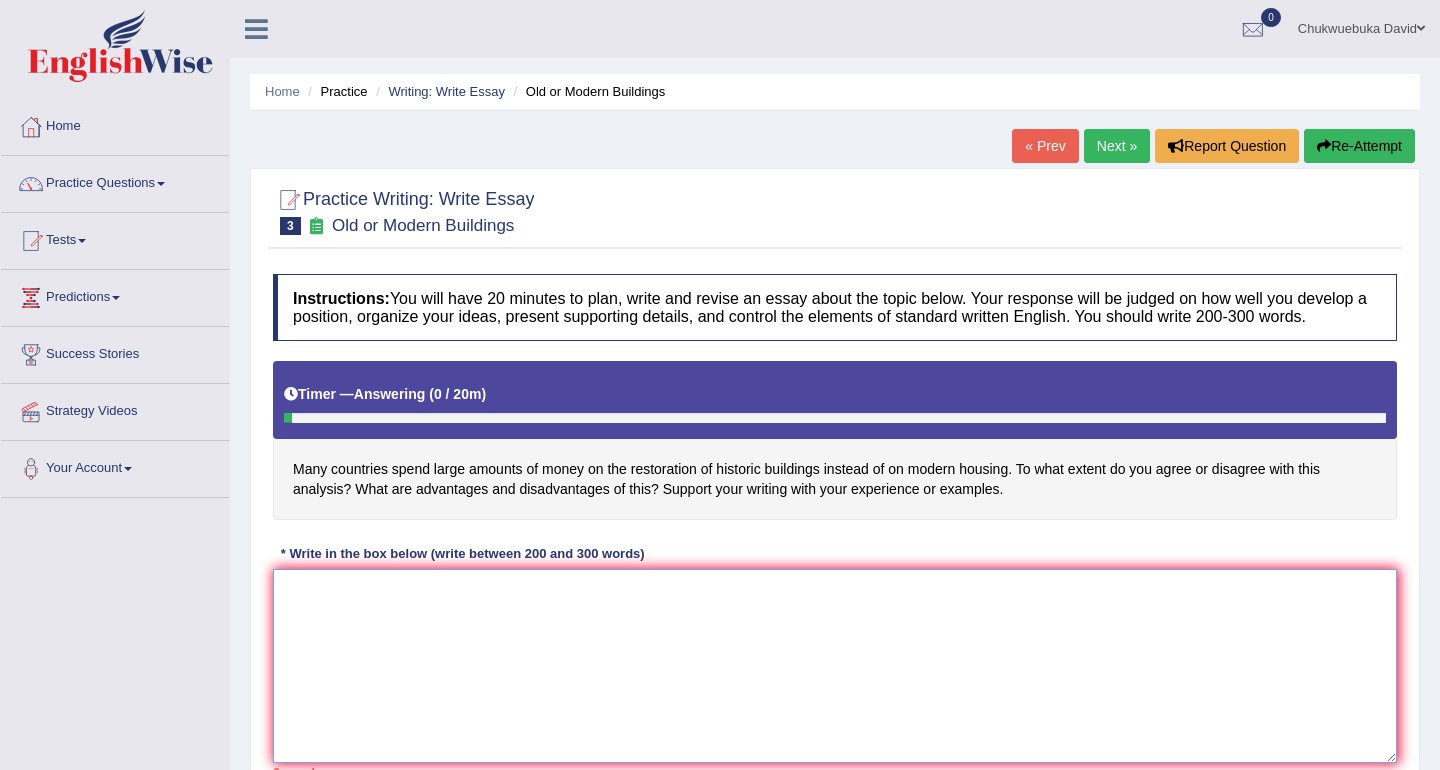 click at bounding box center (835, 666) 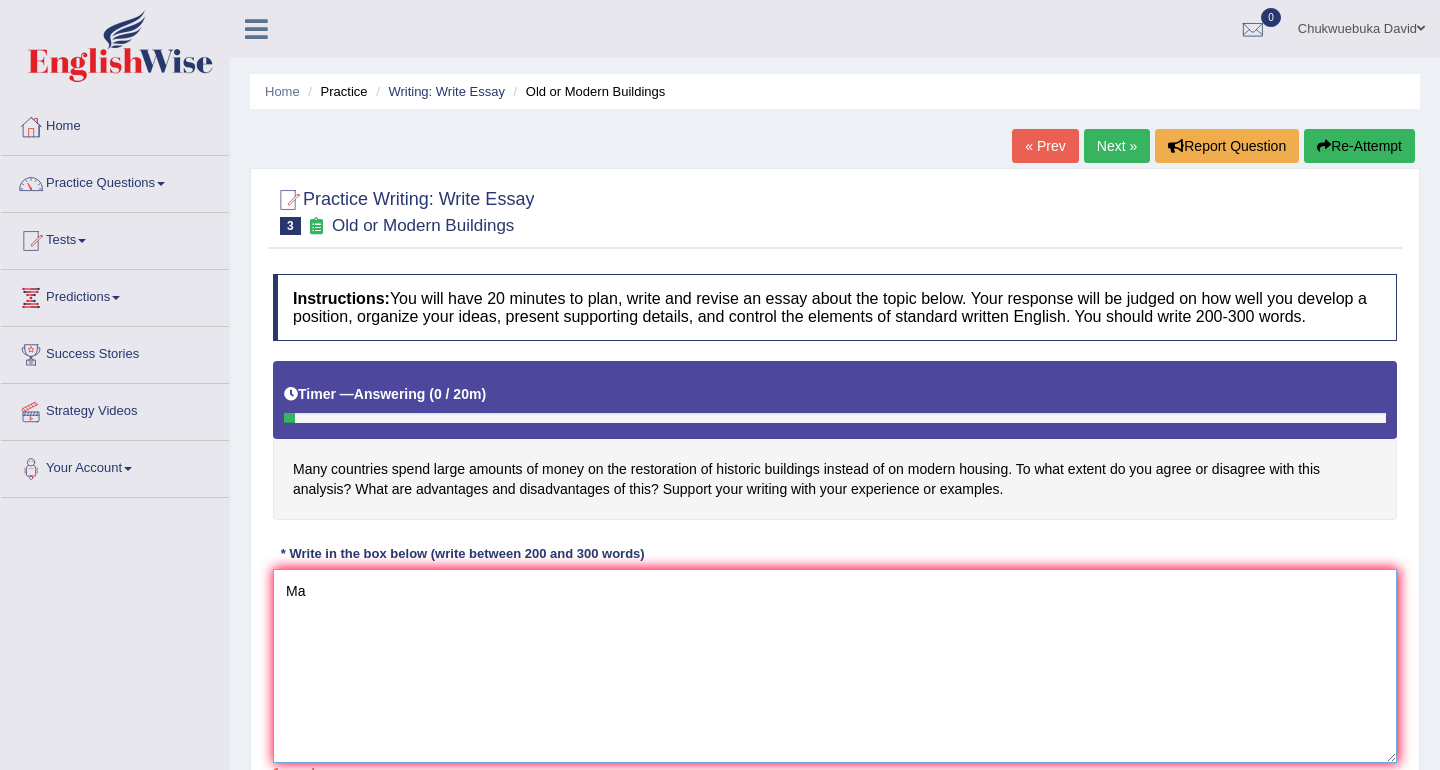 type on "M" 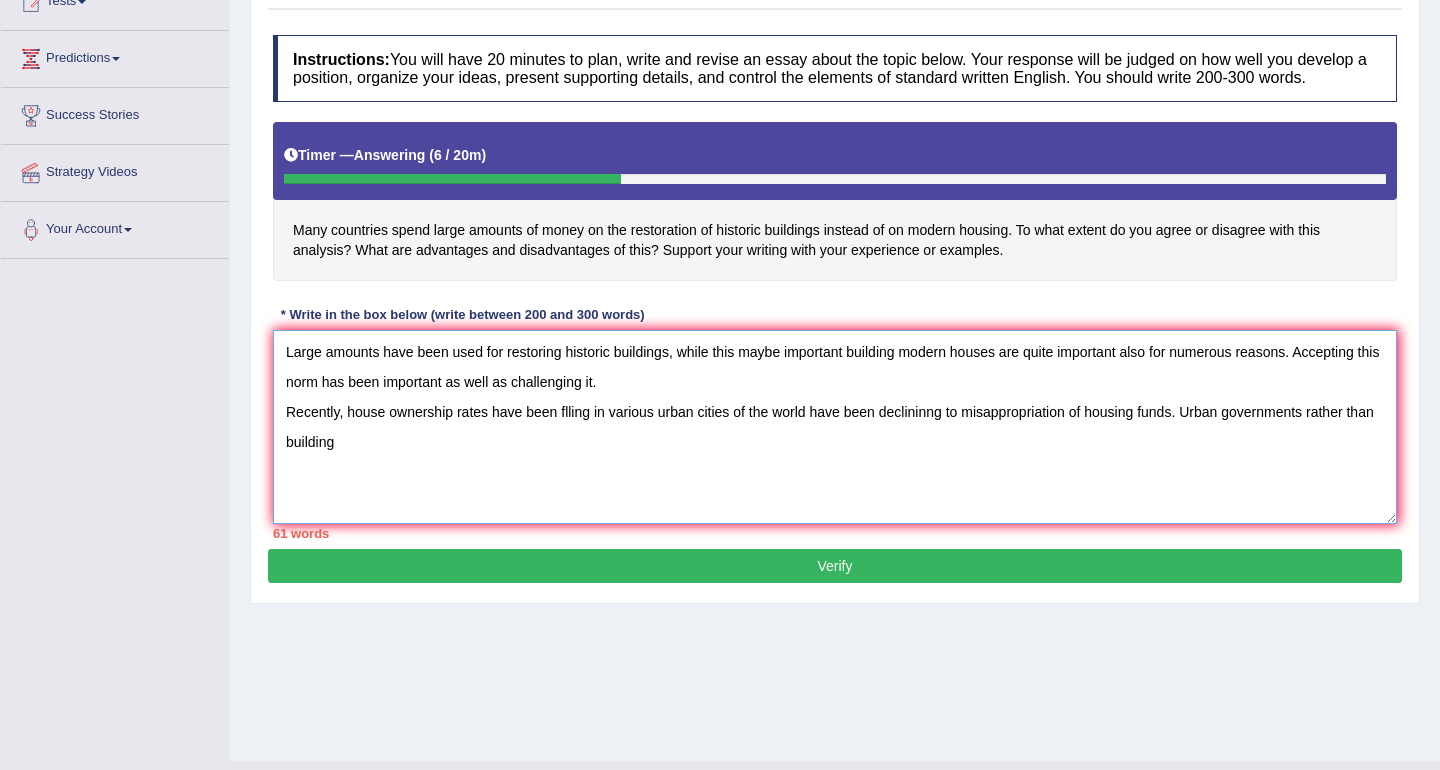 scroll, scrollTop: 280, scrollLeft: 0, axis: vertical 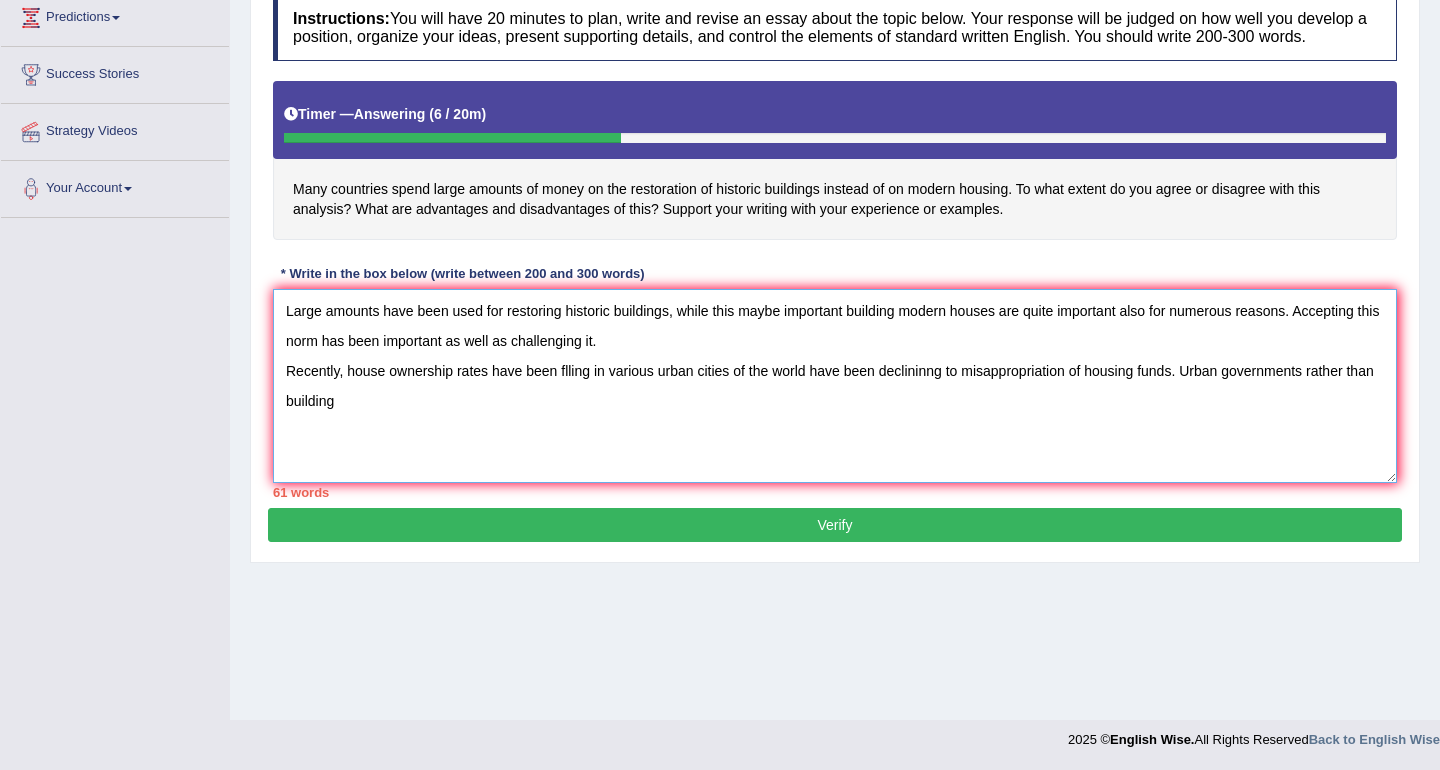 click on "Large amounts have been used for restoring historic buildings, while this maybe important building modern houses are quite important also for numerous reasons. Accepting this norm has been important as well as challenging it.
Recently, house ownership rates have been flling in various urban cities of the world have been declininng to misappropriation of housing funds. Urban governments rather than building" at bounding box center (835, 386) 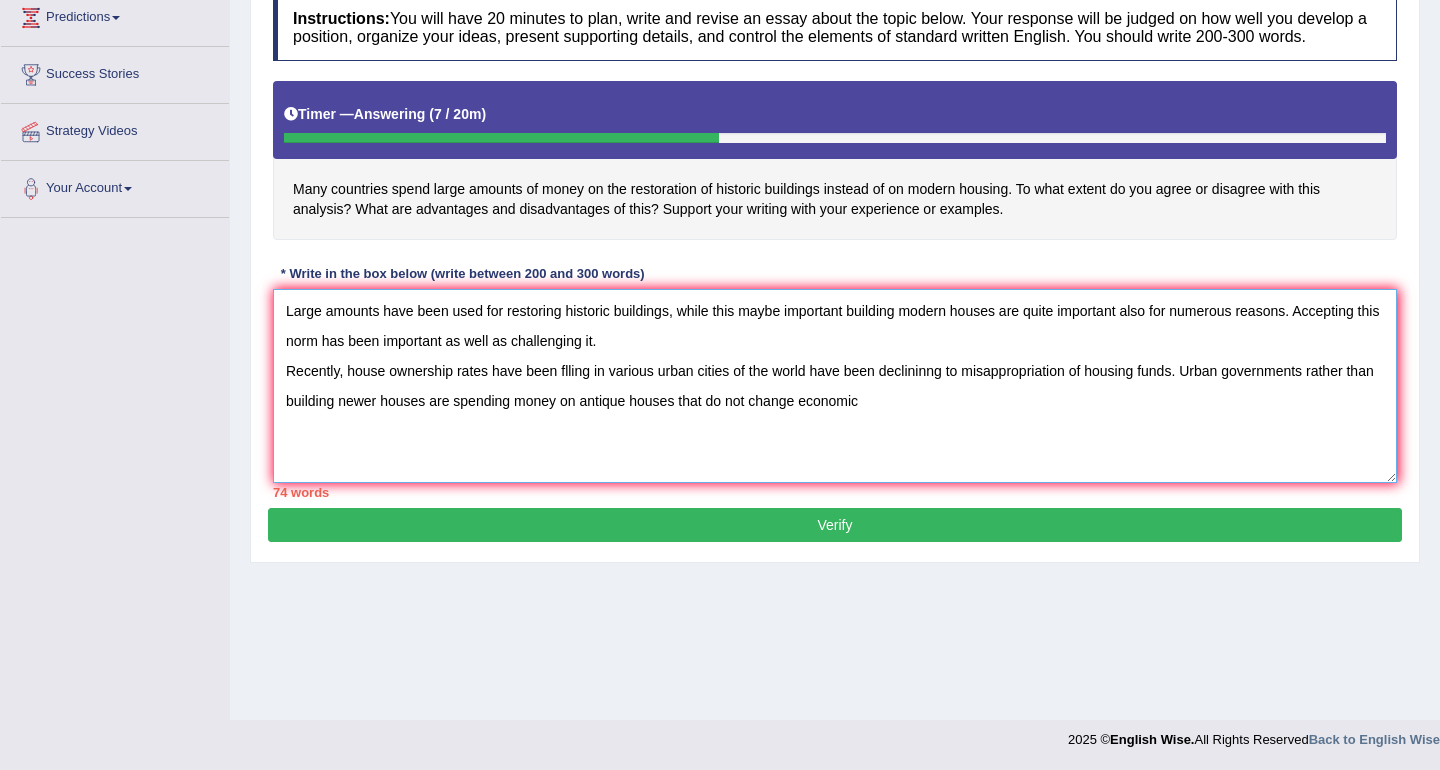 click on "Large amounts have been used for restoring historic buildings, while this maybe important building modern houses are quite important also for numerous reasons. Accepting this norm has been important as well as challenging it.
Recently, house ownership rates have been flling in various urban cities of the world have been declininng to misappropriation of housing funds. Urban governments rather than building newer houses are spending money on antique houses that do not change economic" at bounding box center [835, 386] 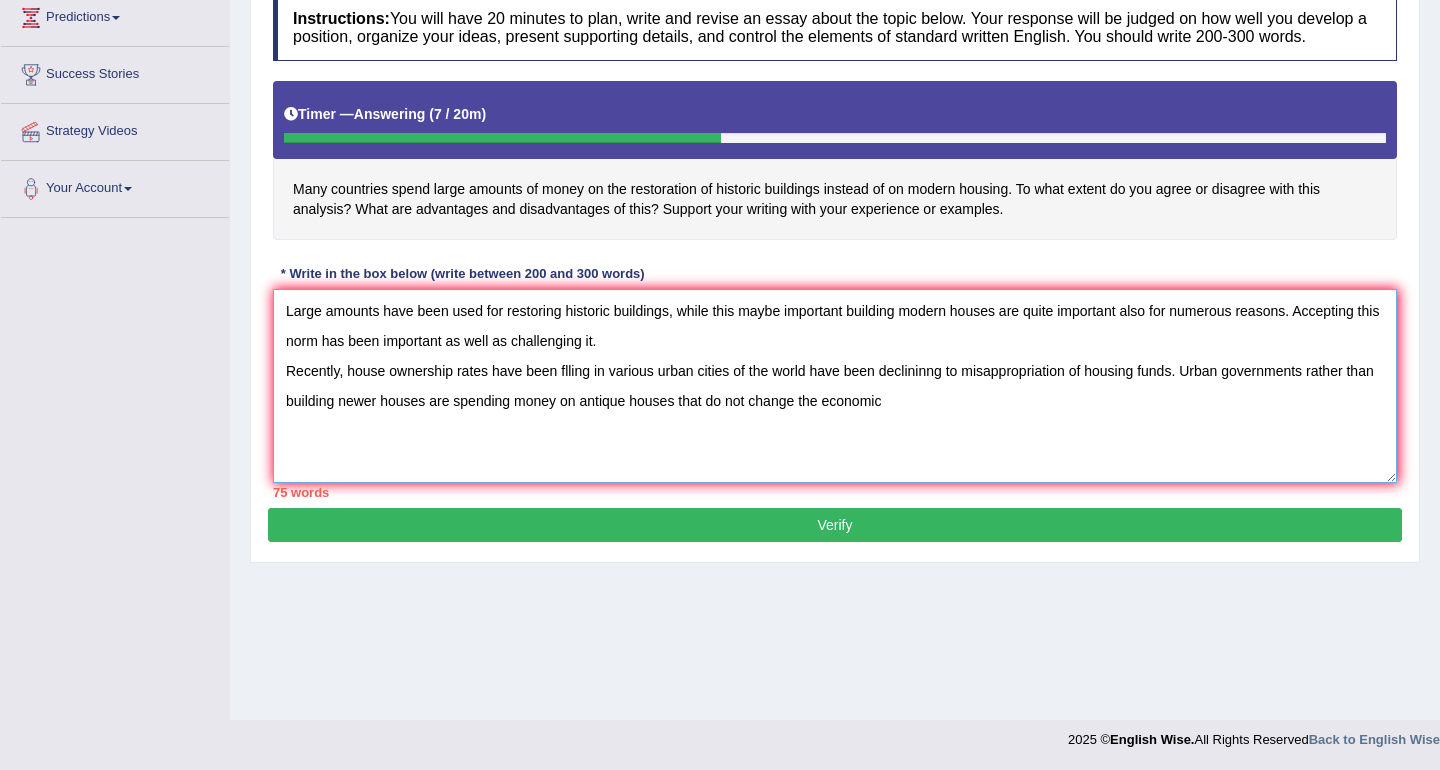 click on "Large amounts have been used for restoring historic buildings, while this maybe important building modern houses are quite important also for numerous reasons. Accepting this norm has been important as well as challenging it.
Recently, house ownership rates have been flling in various urban cities of the world have been declininng to misappropriation of housing funds. Urban governments rather than building newer houses are spending money on antique houses that do not change the economic" at bounding box center [835, 386] 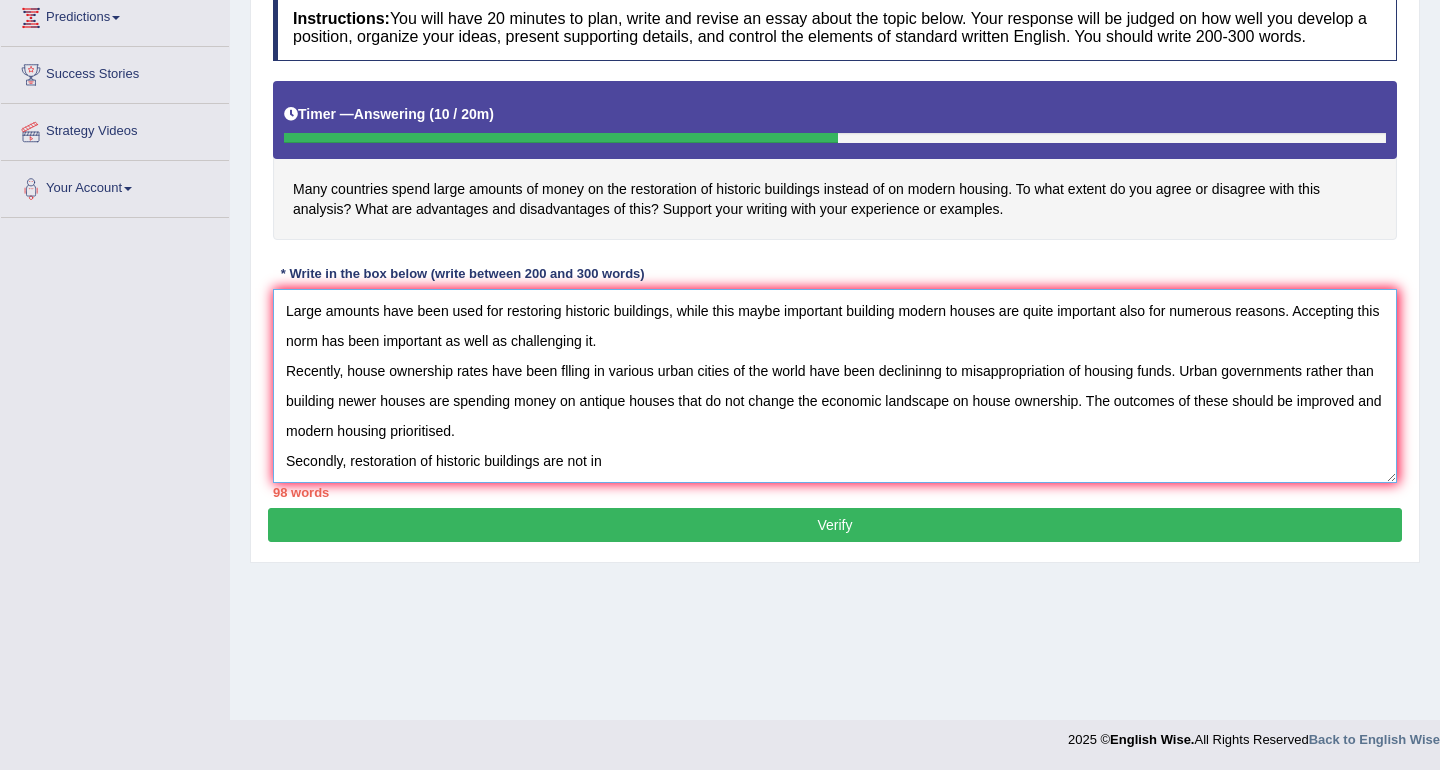 click on "Large amounts have been used for restoring historic buildings, while this maybe important building modern houses are quite important also for numerous reasons. Accepting this norm has been important as well as challenging it.
Recently, house ownership rates have been flling in various urban cities of the world have been declininng to misappropriation of housing funds. Urban governments rather than building newer houses are spending money on antique houses that do not change the economic landscape on house ownership. The outcomes of these should be improved and modern housing prioritised.
Secondly, restoration of historic buildings are not in" at bounding box center [835, 386] 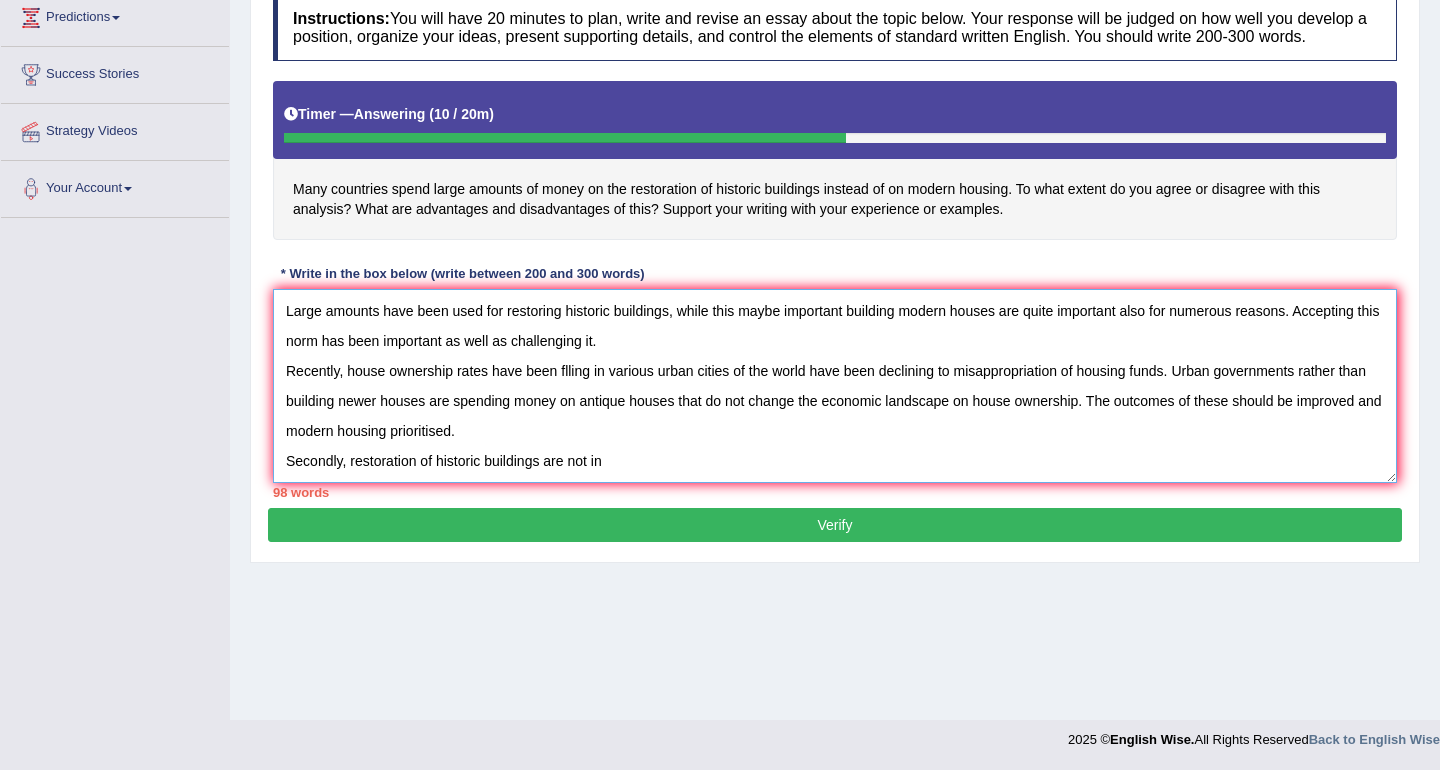 click on "Large amounts have been used for restoring historic buildings, while this maybe important building modern houses are quite important also for numerous reasons. Accepting this norm has been important as well as challenging it.
Recently, house ownership rates have been flling in various urban cities of the world have been declining to misappropriation of housing funds. Urban governments rather than building newer houses are spending money on antique houses that do not change the economic landscape on house ownership. The outcomes of these should be improved and modern housing prioritised.
Secondly, restoration of historic buildings are not in" at bounding box center [835, 386] 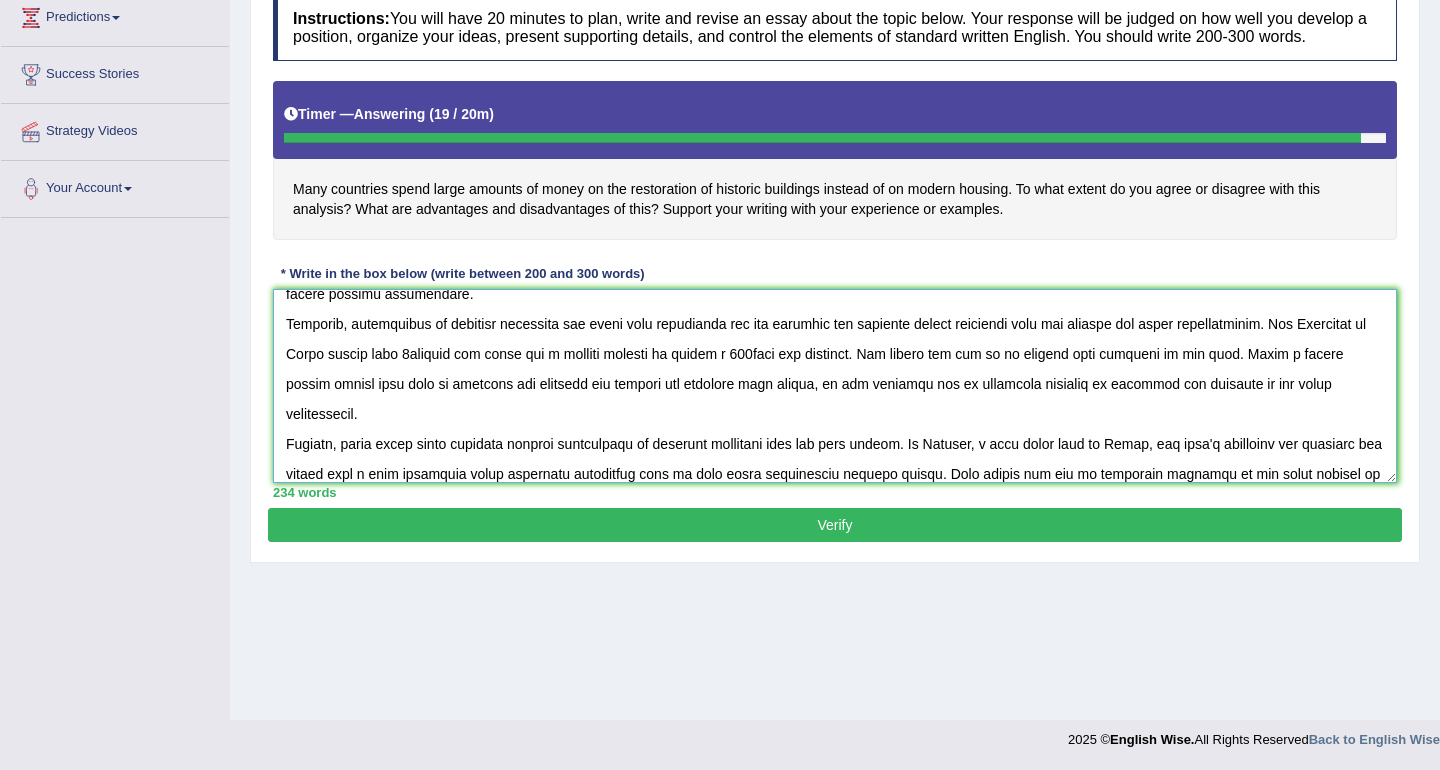 scroll, scrollTop: 167, scrollLeft: 0, axis: vertical 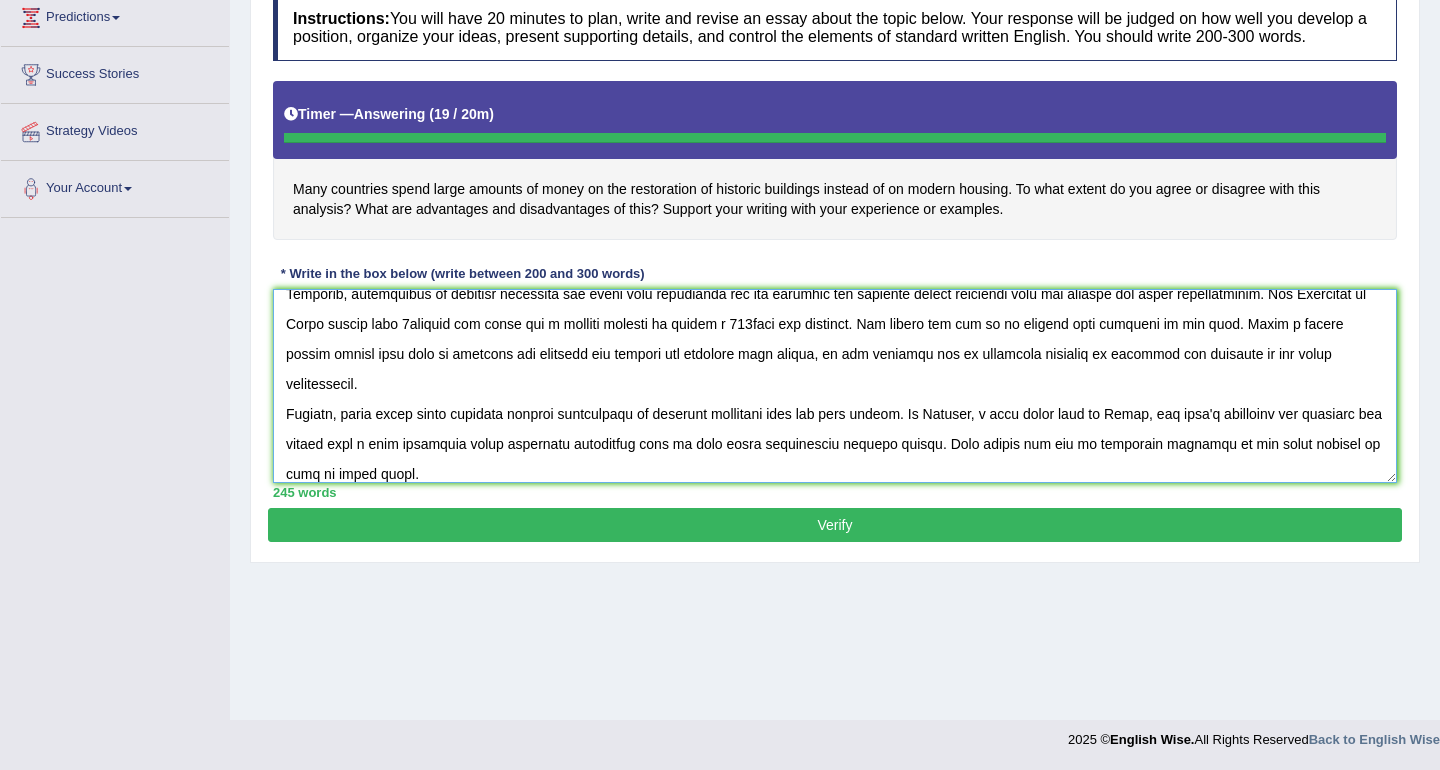 type on "Large amounts have been used for restoring historic buildings, while this maybe important building modern houses are quite important also for numerous reasons. Accepting this norm has been important as well as challenging it.
Recently, house ownership rates have been flling in various urban cities of the world have been declining to misappropriation of housing funds. Urban governments rather than building newer houses are spending money on antique houses that do not change the economic landscape on house ownership. The outcomes of these should be improved and modern housing prioritised.
Secondly, restoration of historic buildings are often done improperly and the skillset and economic inputs channeled into the venture are often underutilised. The Cathedral of Paris gulped over 1million man hours and a billion dollars to revamp a 100year old building. The revamp was due to an inferno that happened in the past. While a better option should have been to demolish the property and utilise the existing real est..." 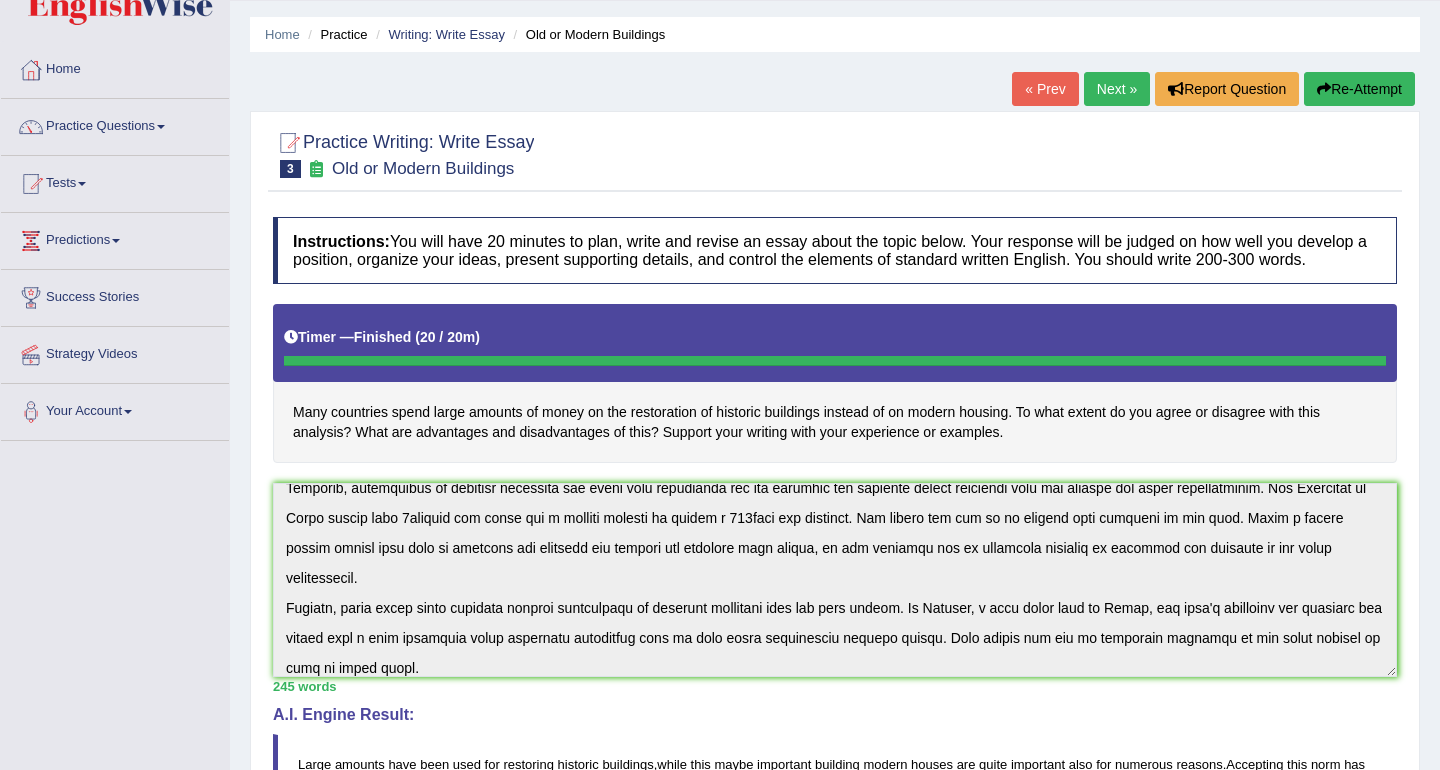 scroll, scrollTop: 0, scrollLeft: 0, axis: both 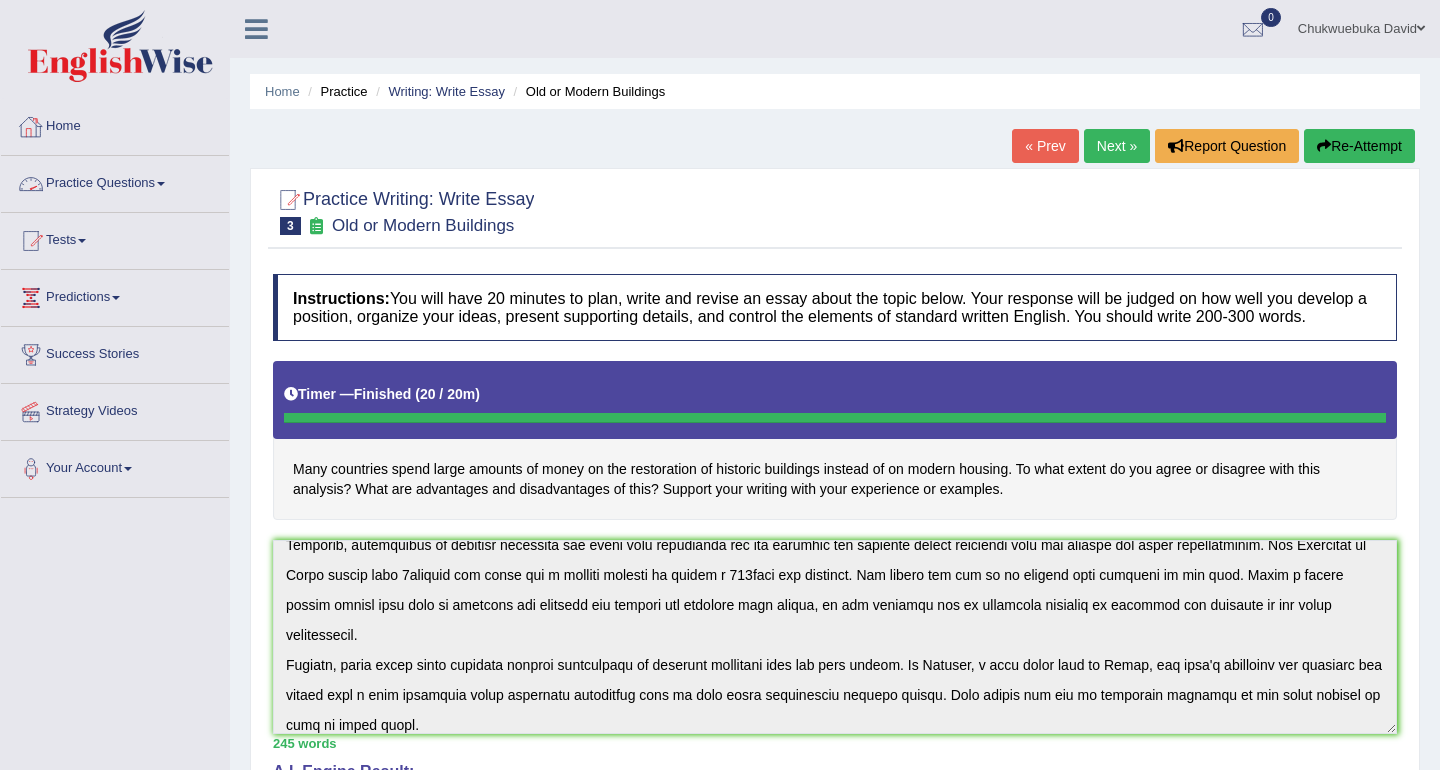 click on "Practice Questions" at bounding box center [115, 181] 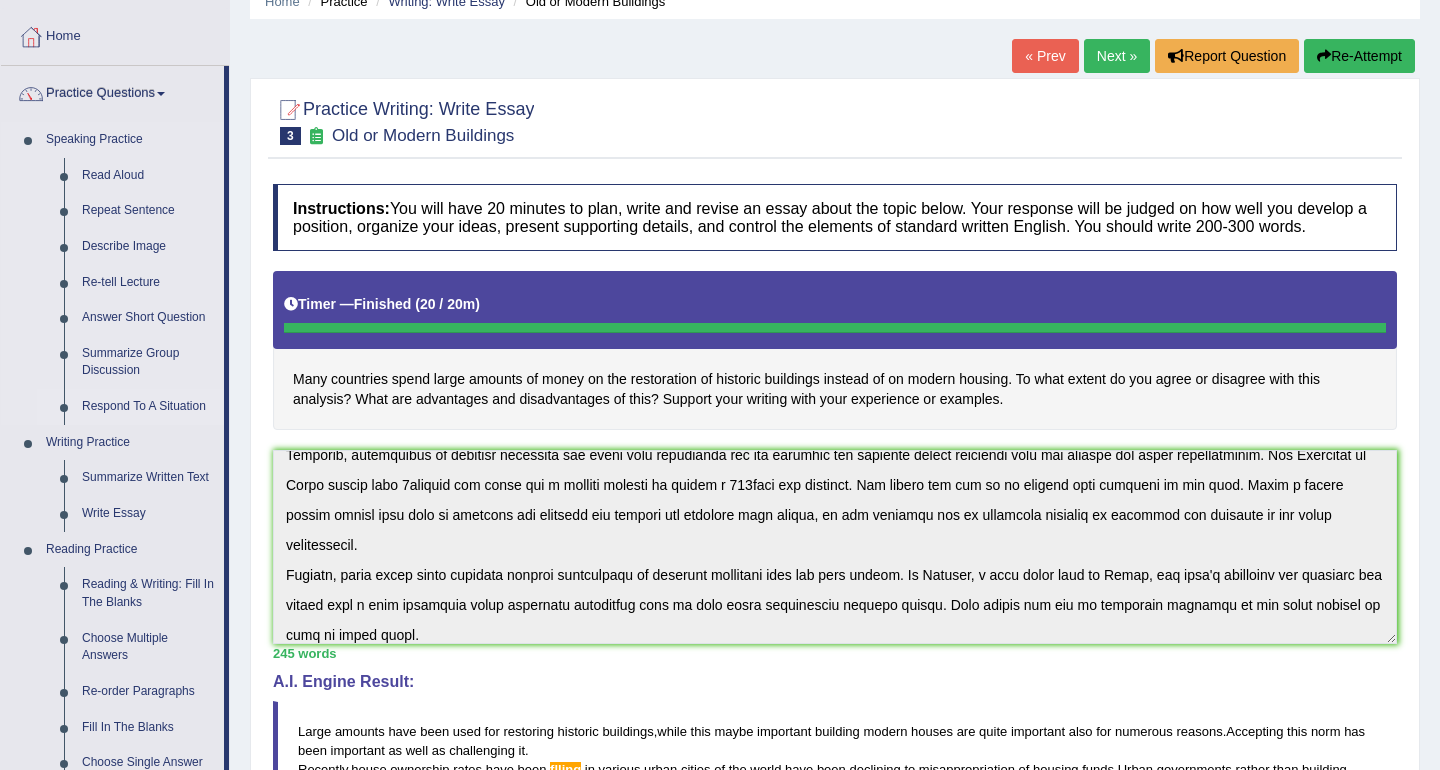 scroll, scrollTop: 105, scrollLeft: 0, axis: vertical 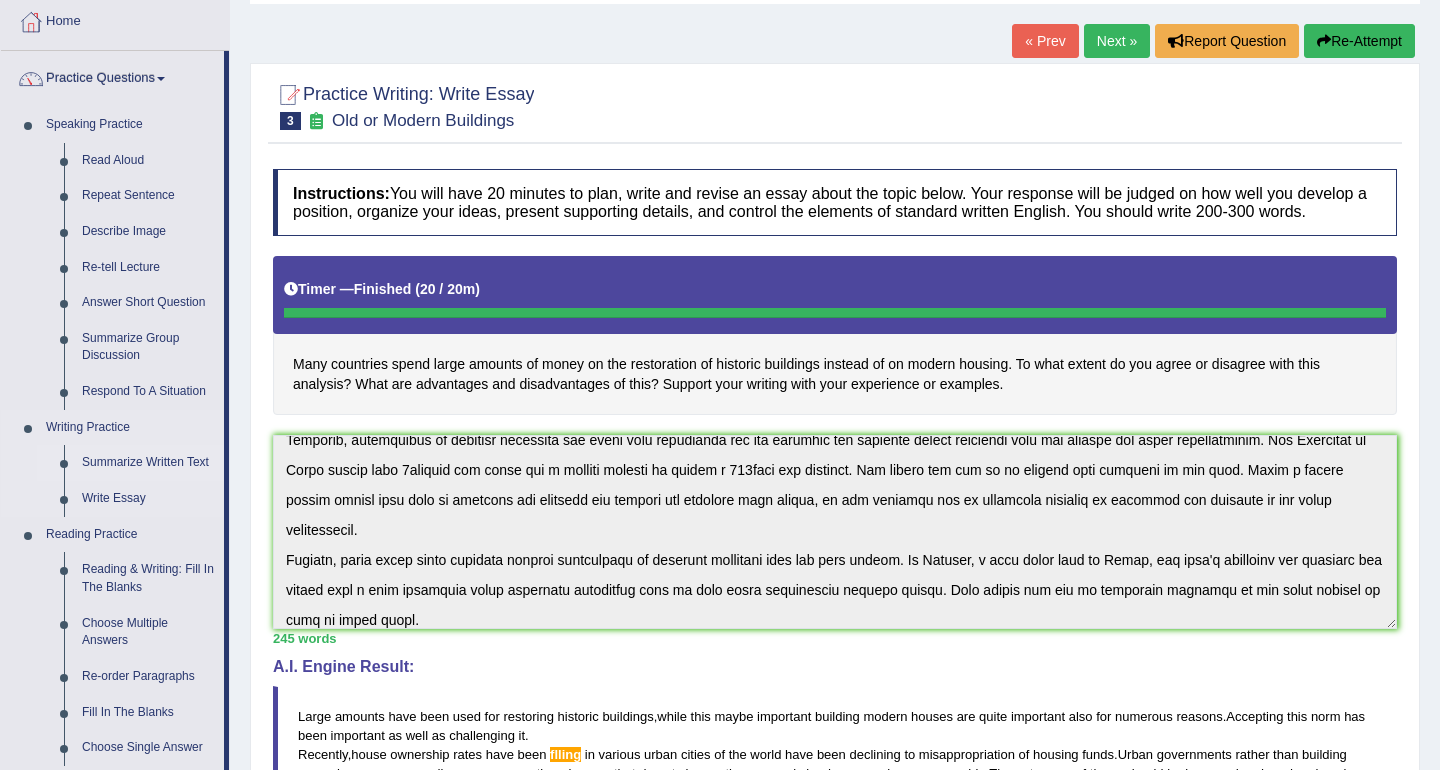 click on "Summarize Written Text" at bounding box center (148, 463) 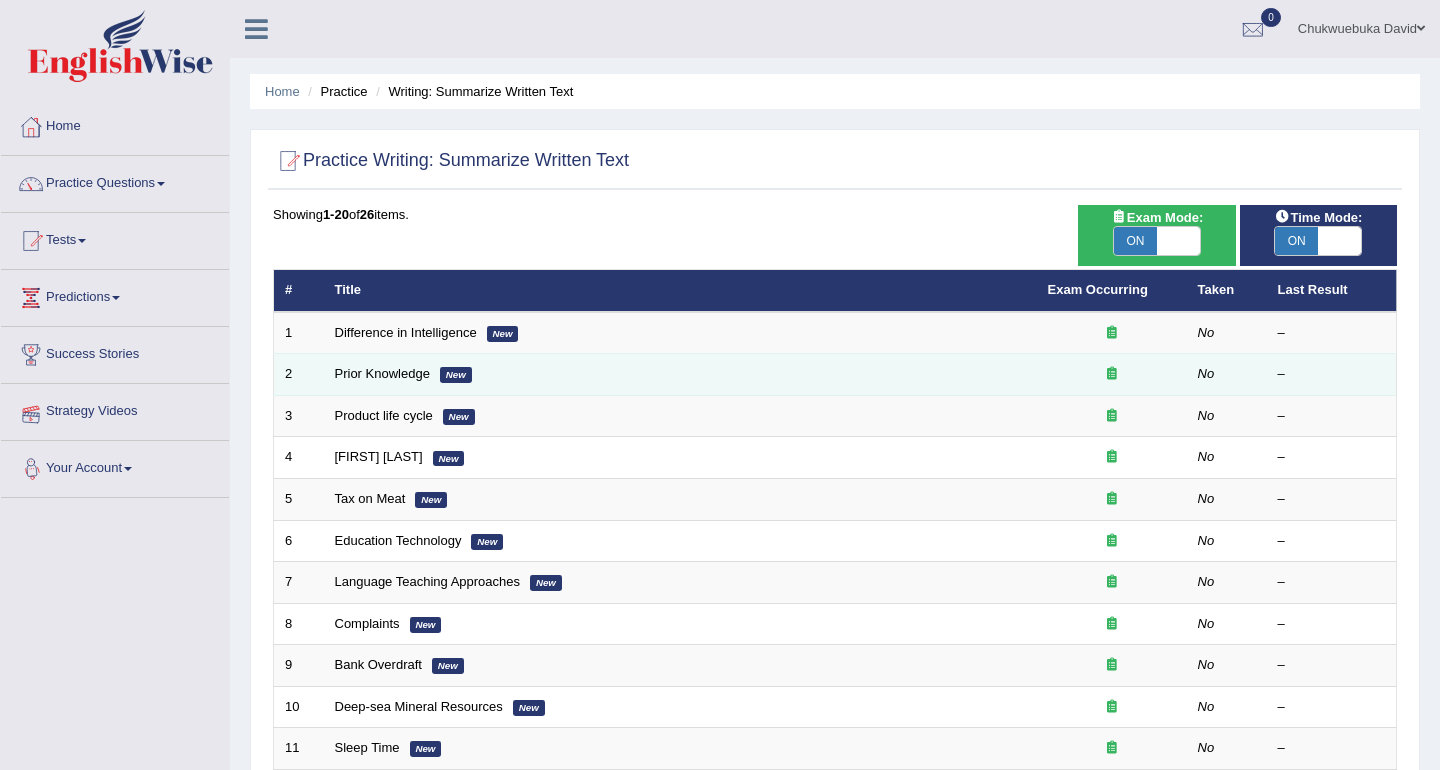 scroll, scrollTop: 0, scrollLeft: 0, axis: both 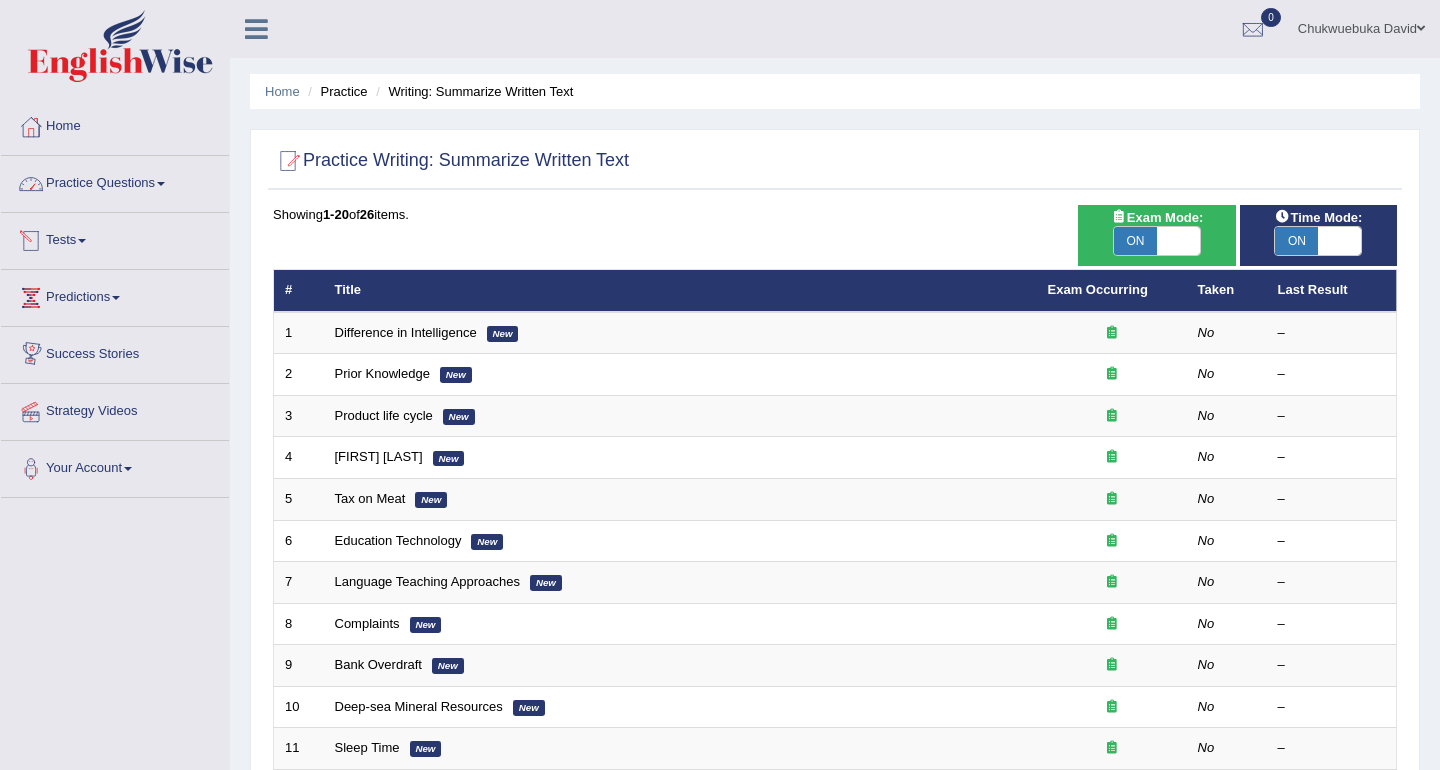 click on "Practice Questions" at bounding box center (115, 181) 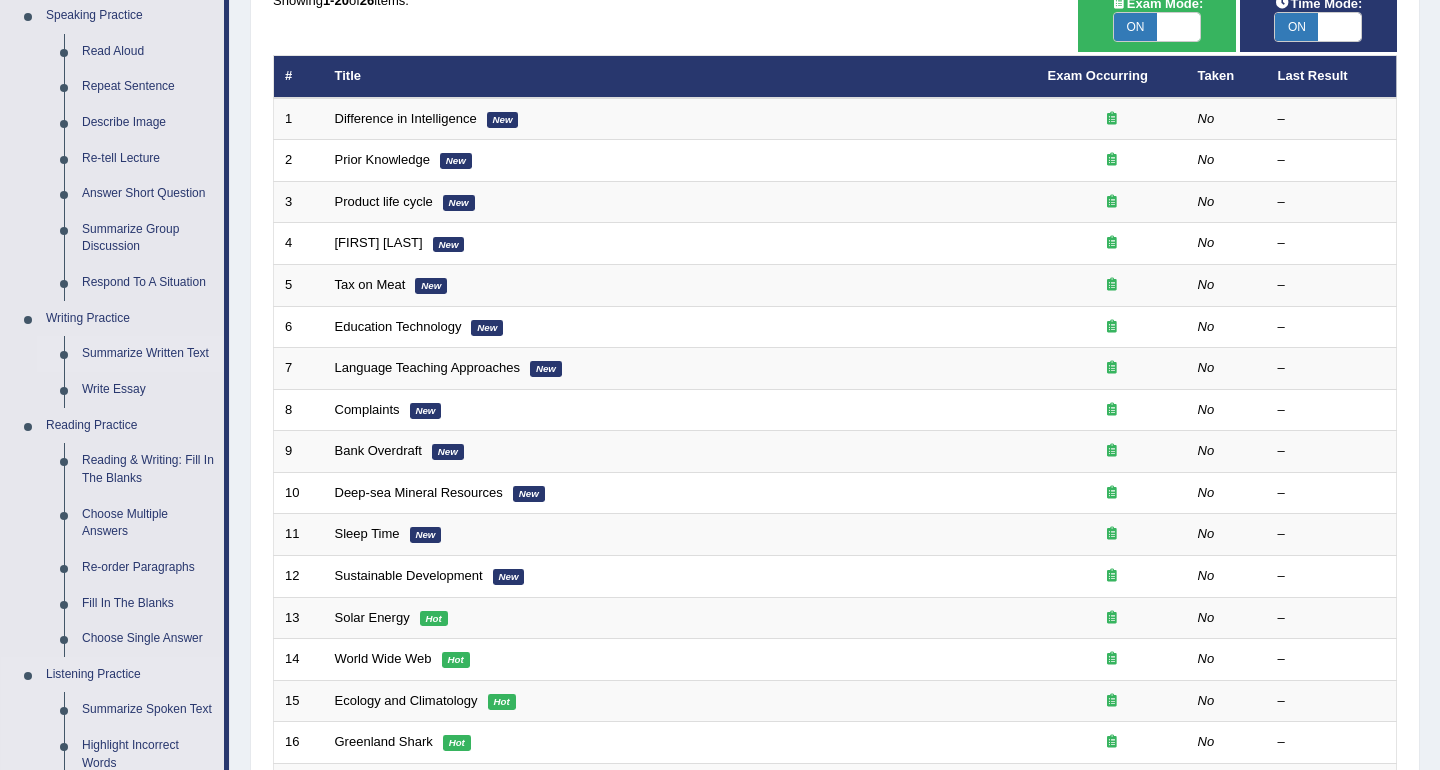 scroll, scrollTop: 140, scrollLeft: 0, axis: vertical 